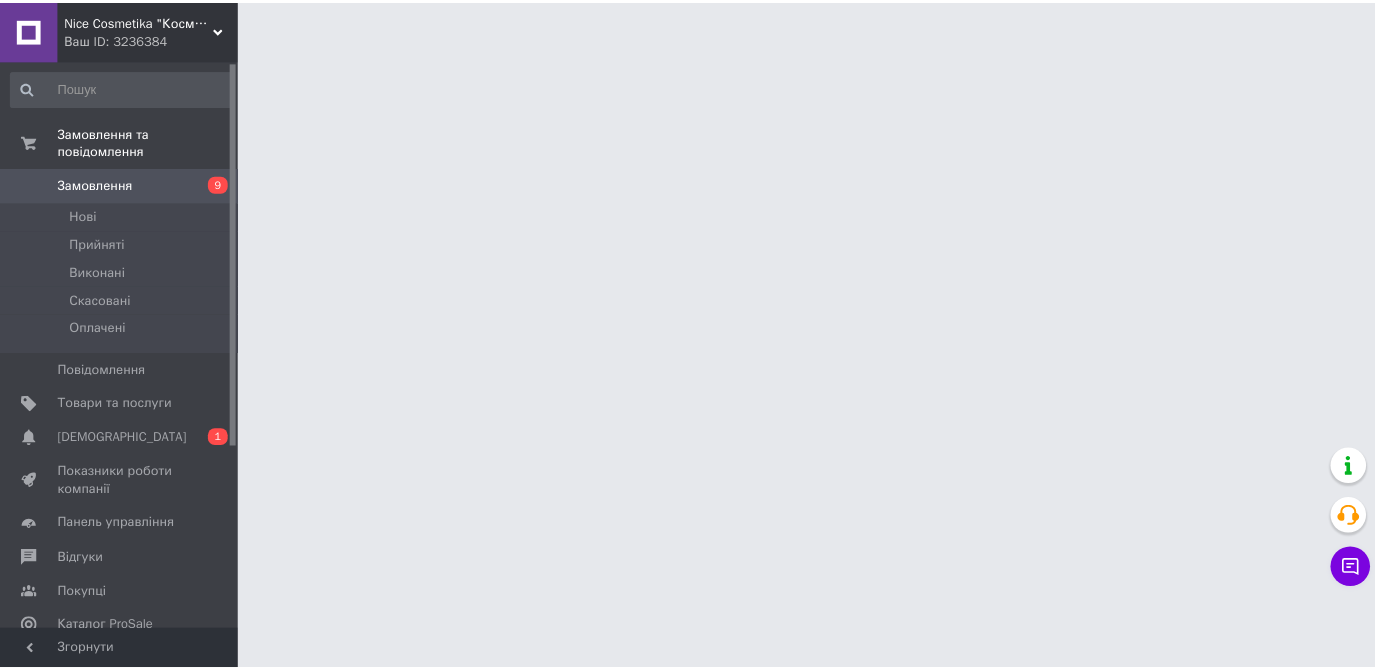 scroll, scrollTop: 0, scrollLeft: 0, axis: both 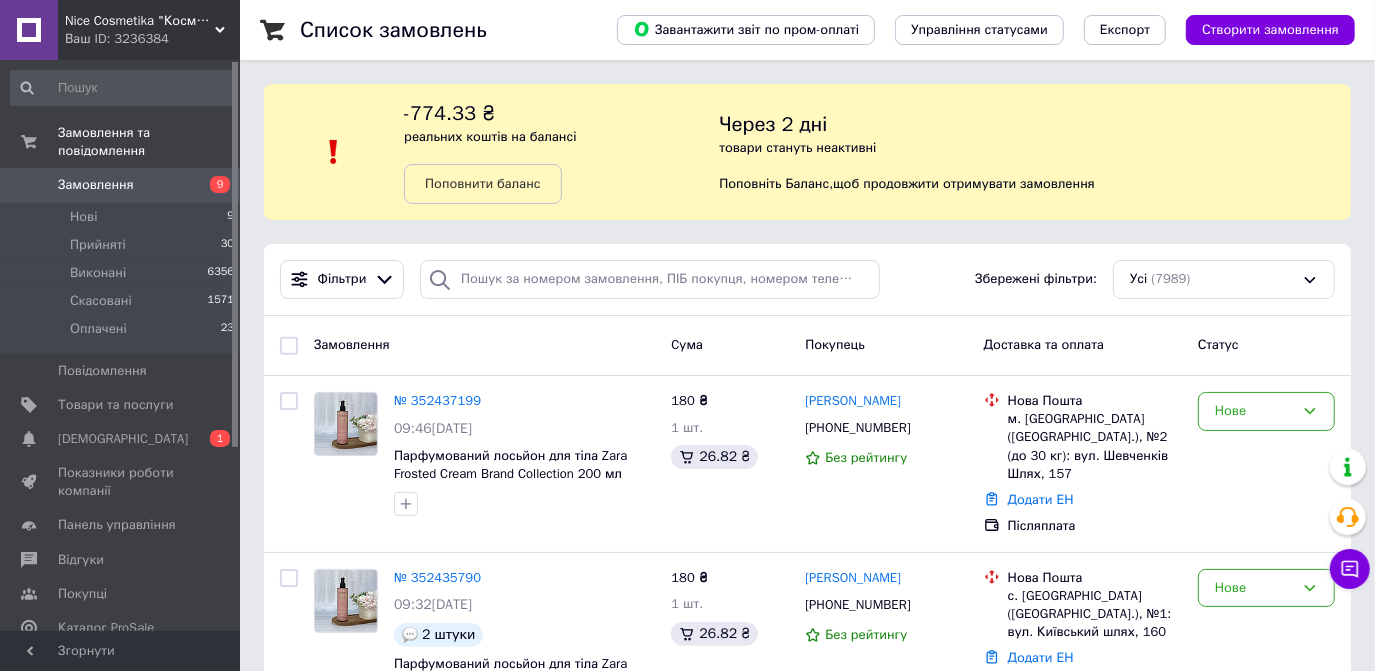 click on "Усі (7989)" at bounding box center [1224, 279] 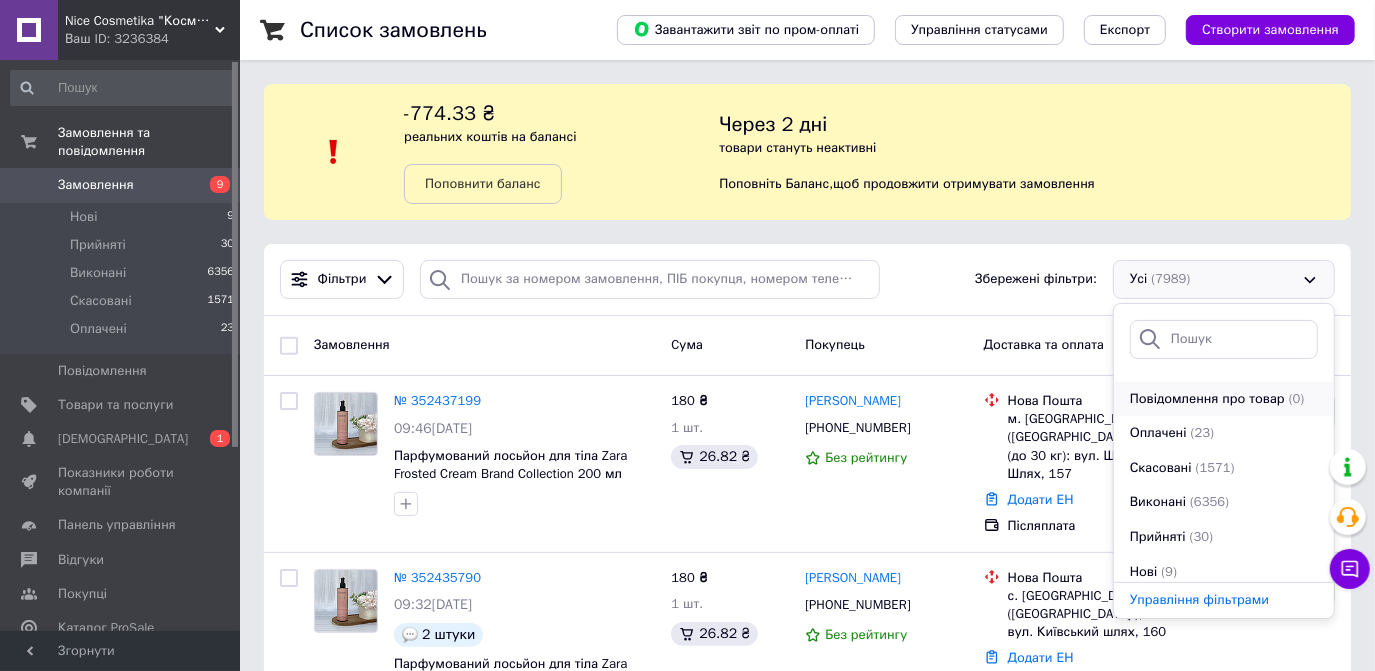 scroll, scrollTop: 69, scrollLeft: 0, axis: vertical 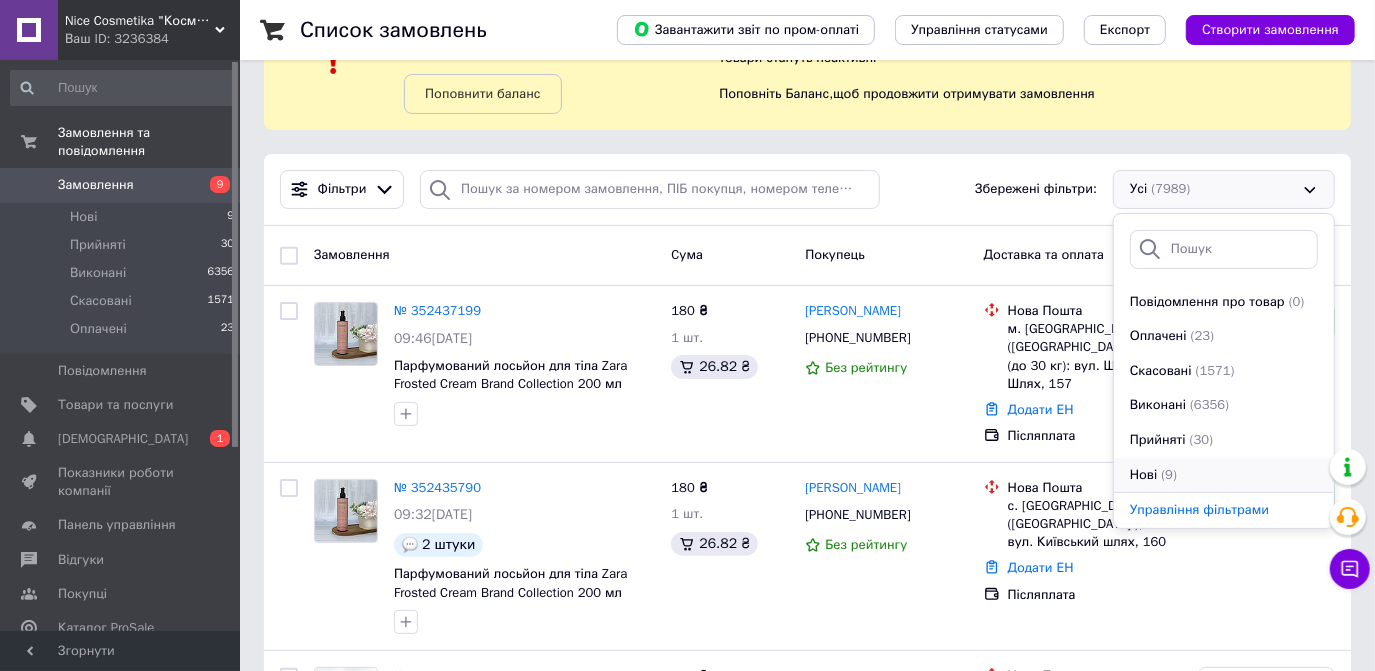 click on "Нові (9)" at bounding box center [1224, 475] 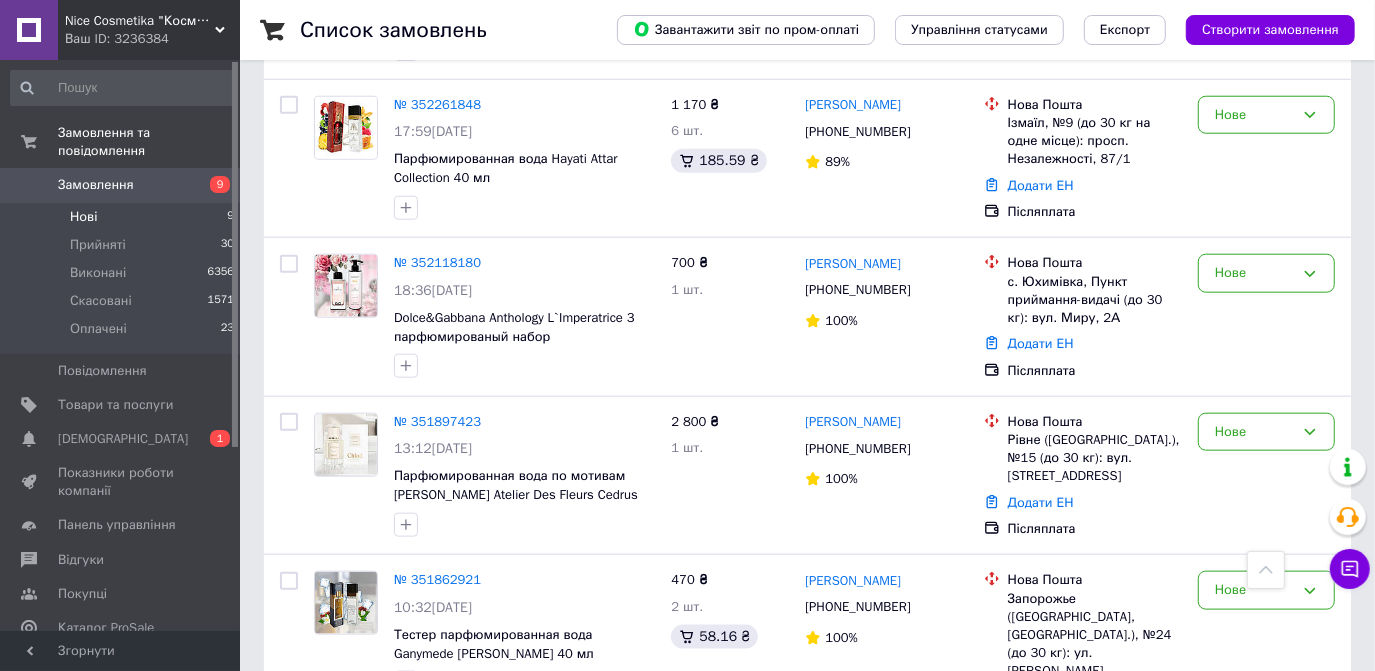 scroll, scrollTop: 1304, scrollLeft: 0, axis: vertical 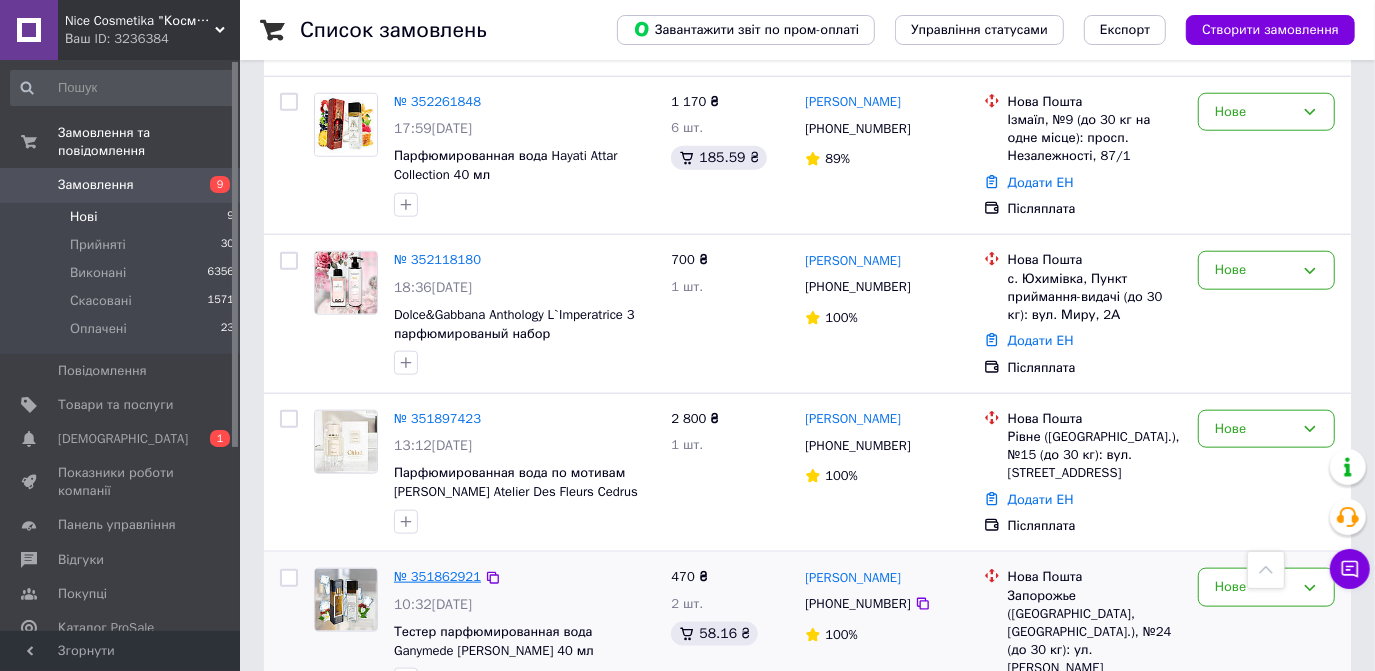 click on "№ 351862921" at bounding box center (437, 576) 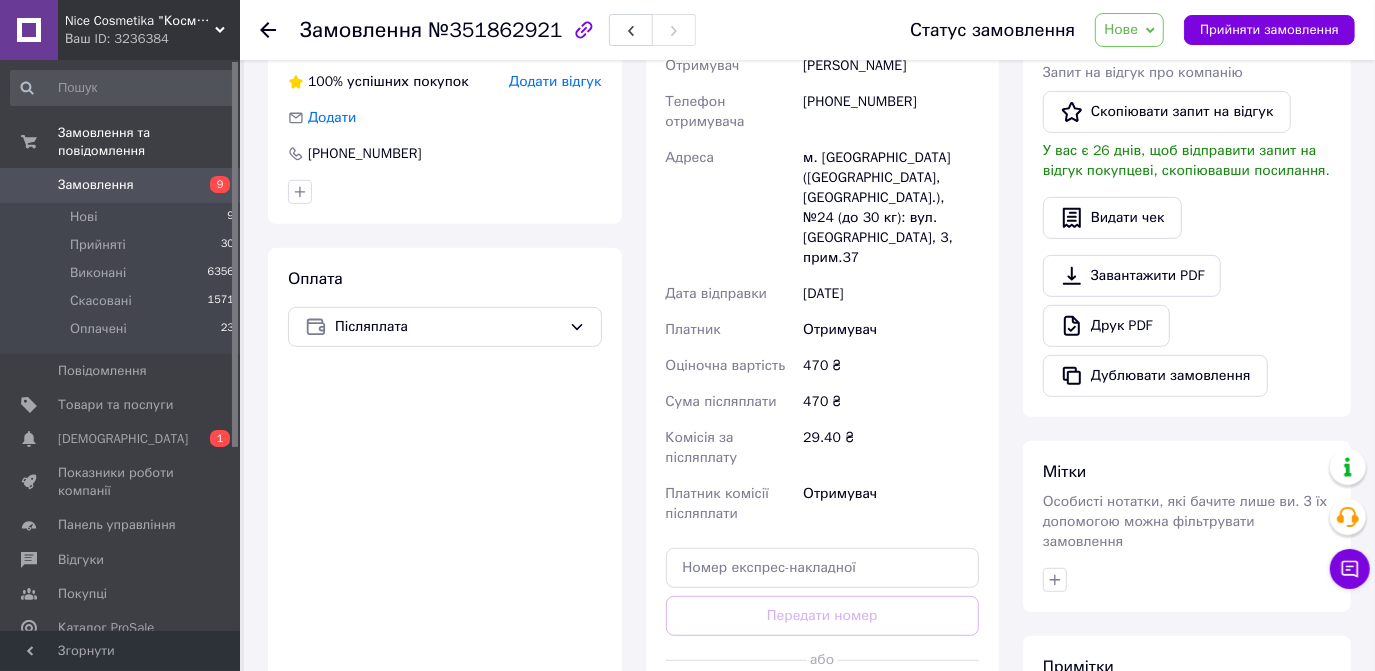 scroll, scrollTop: 545, scrollLeft: 0, axis: vertical 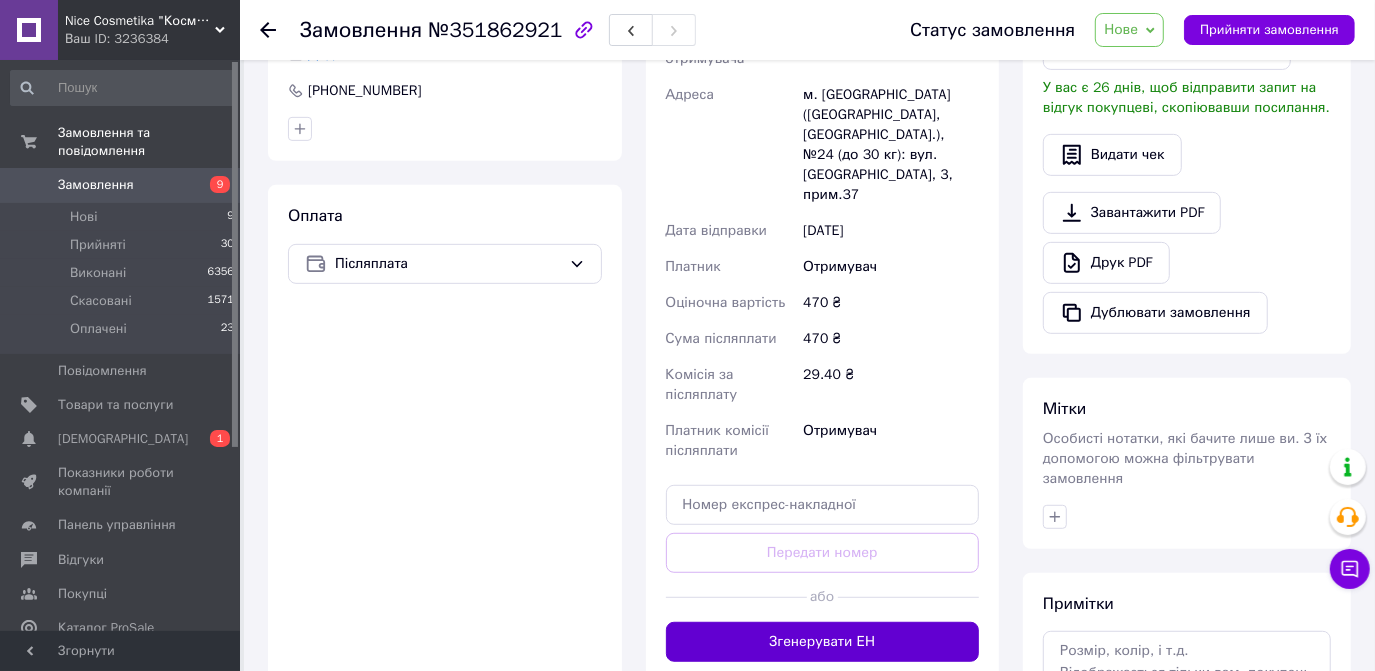 click on "Згенерувати ЕН" at bounding box center [823, 642] 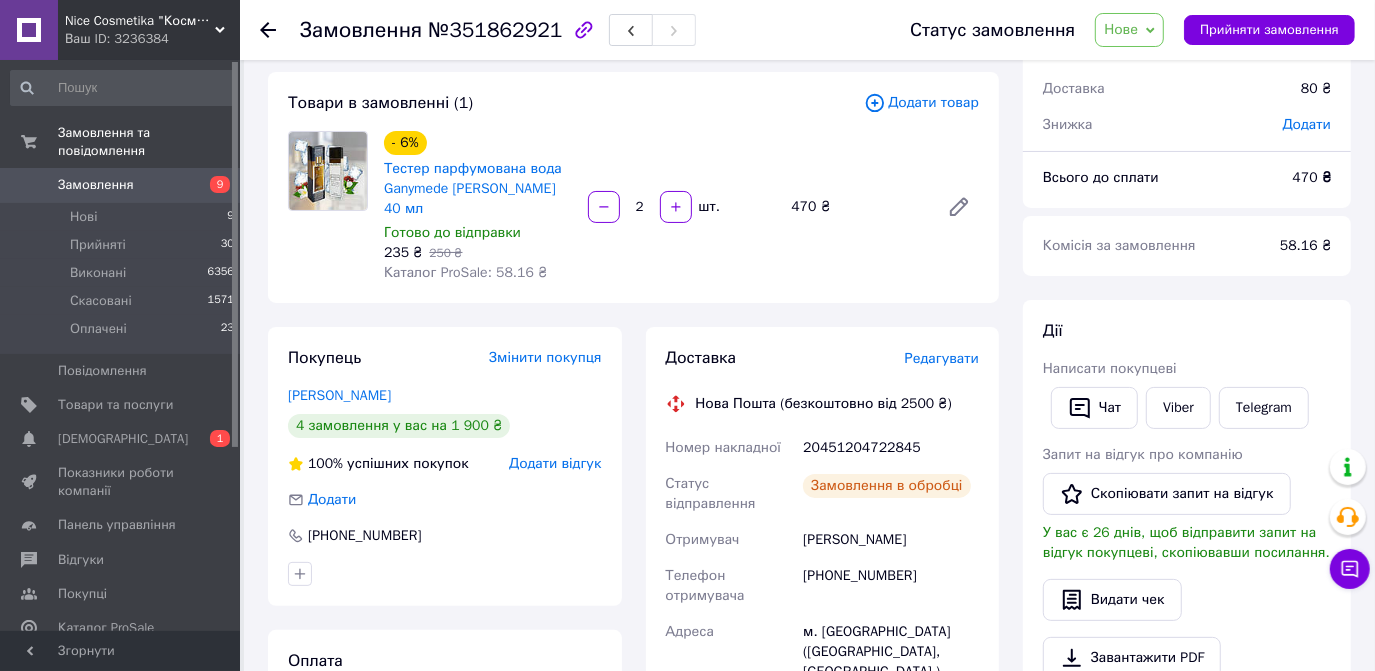 scroll, scrollTop: 90, scrollLeft: 0, axis: vertical 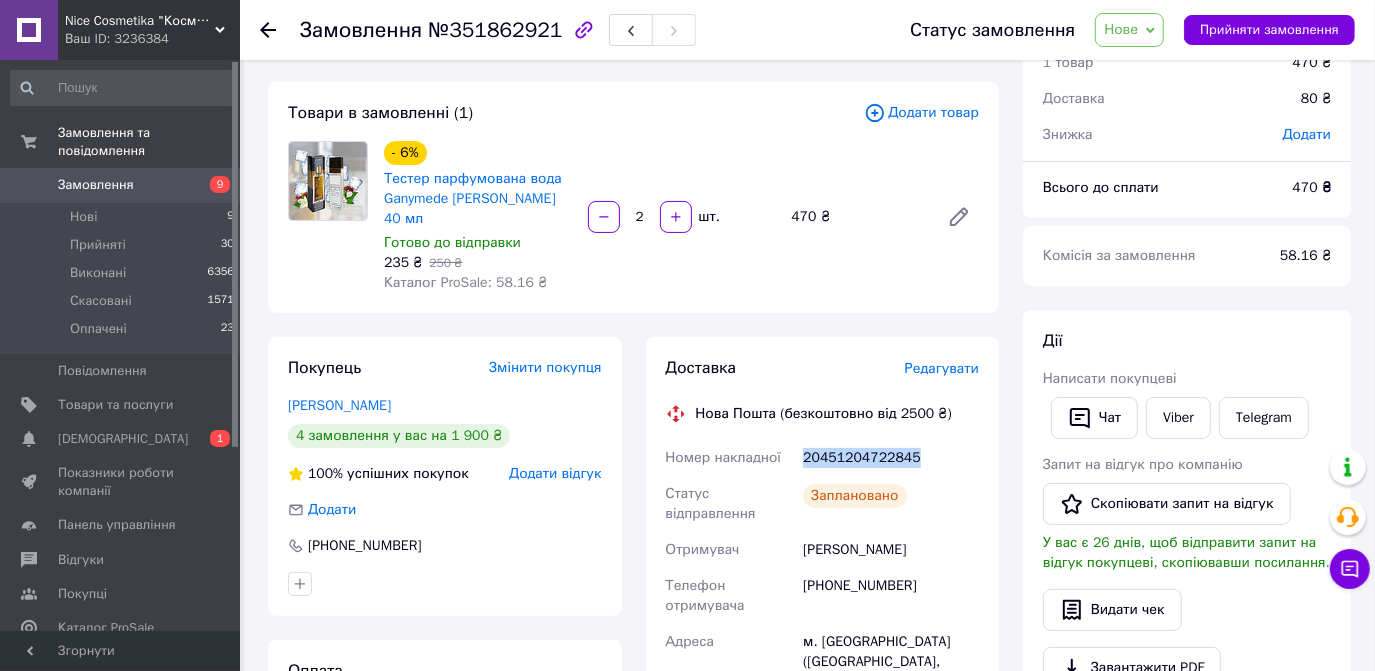 drag, startPoint x: 800, startPoint y: 458, endPoint x: 921, endPoint y: 452, distance: 121.14867 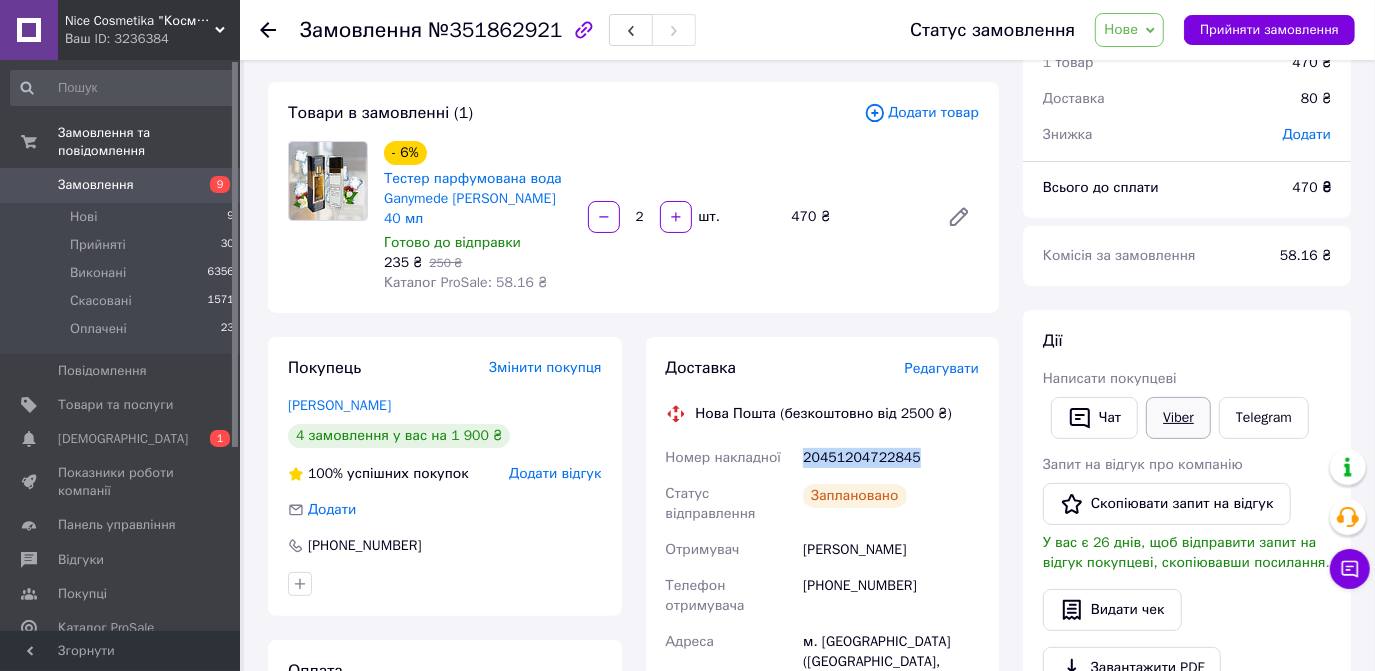 click on "Viber" at bounding box center [1178, 418] 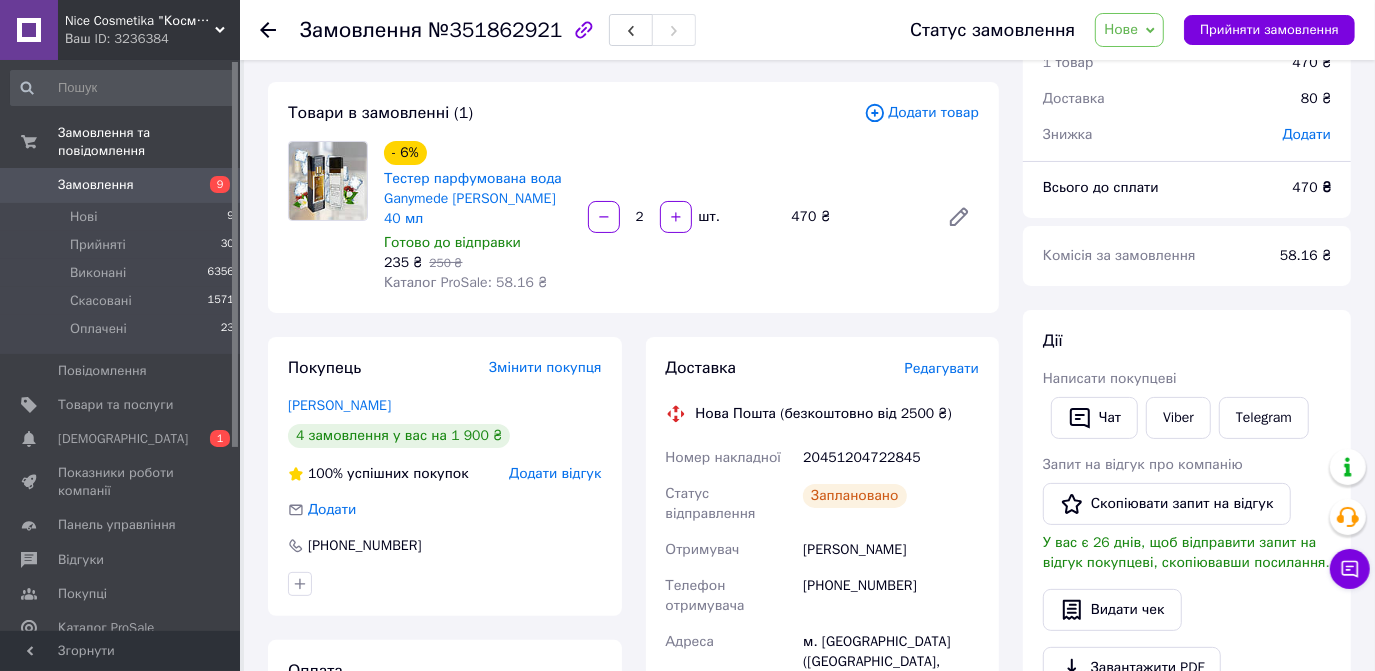 click 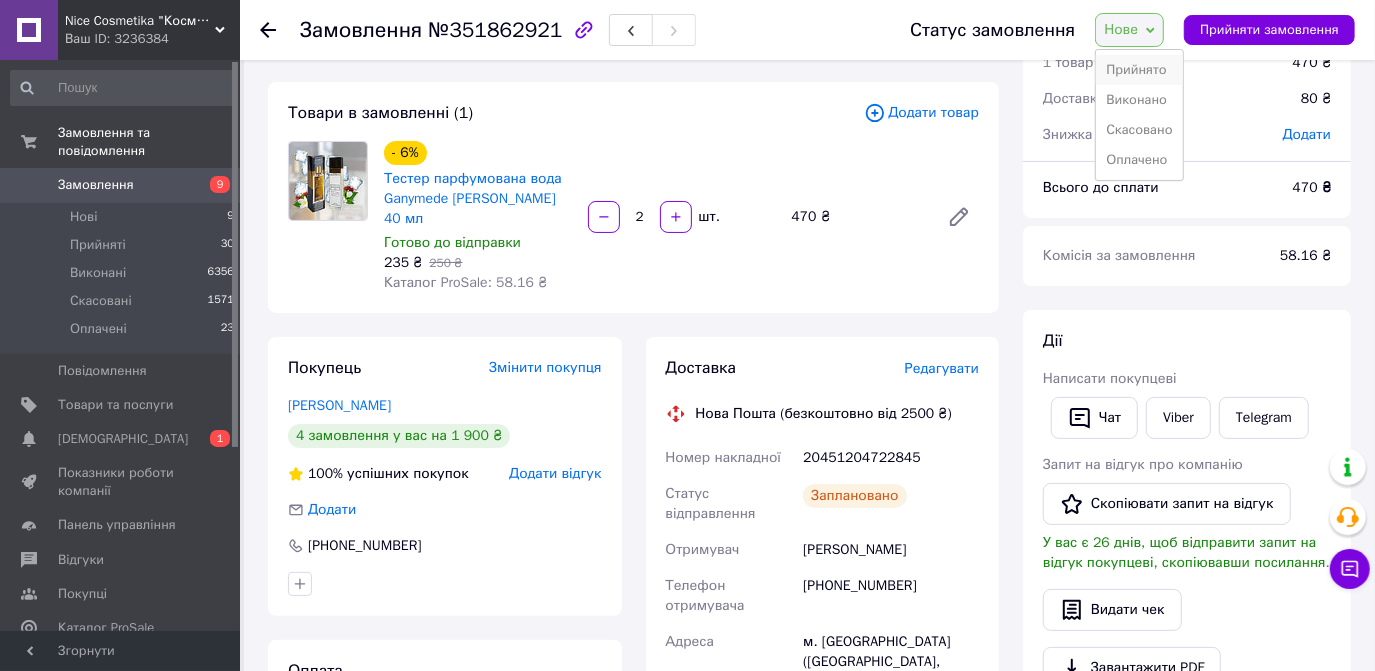 click on "Прийнято" at bounding box center [1139, 70] 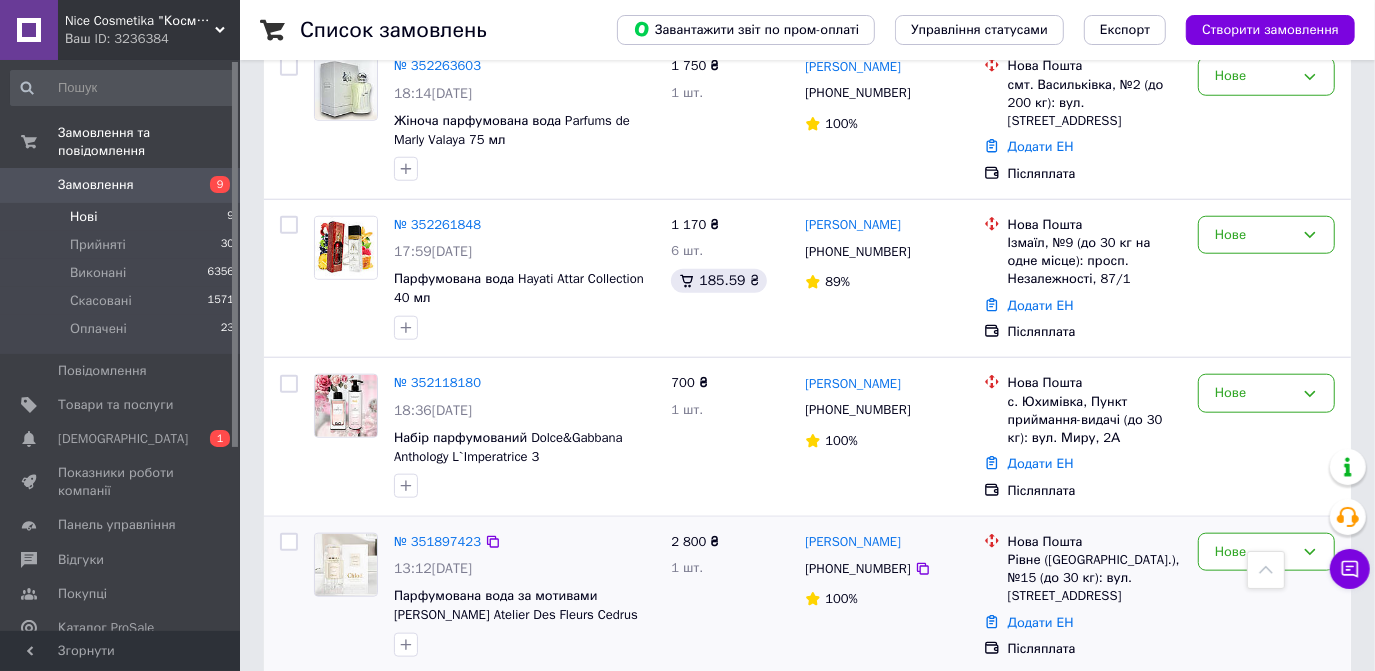 scroll, scrollTop: 1151, scrollLeft: 0, axis: vertical 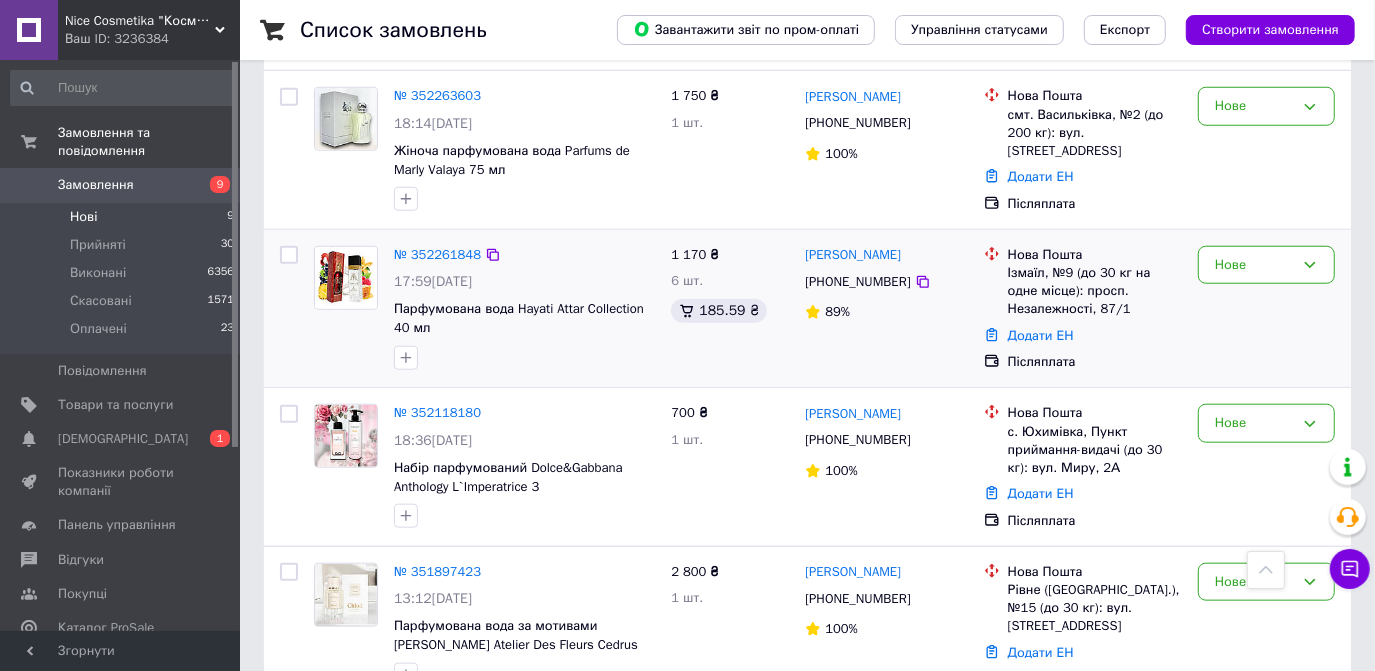 click on "№ 352261848" at bounding box center (437, 255) 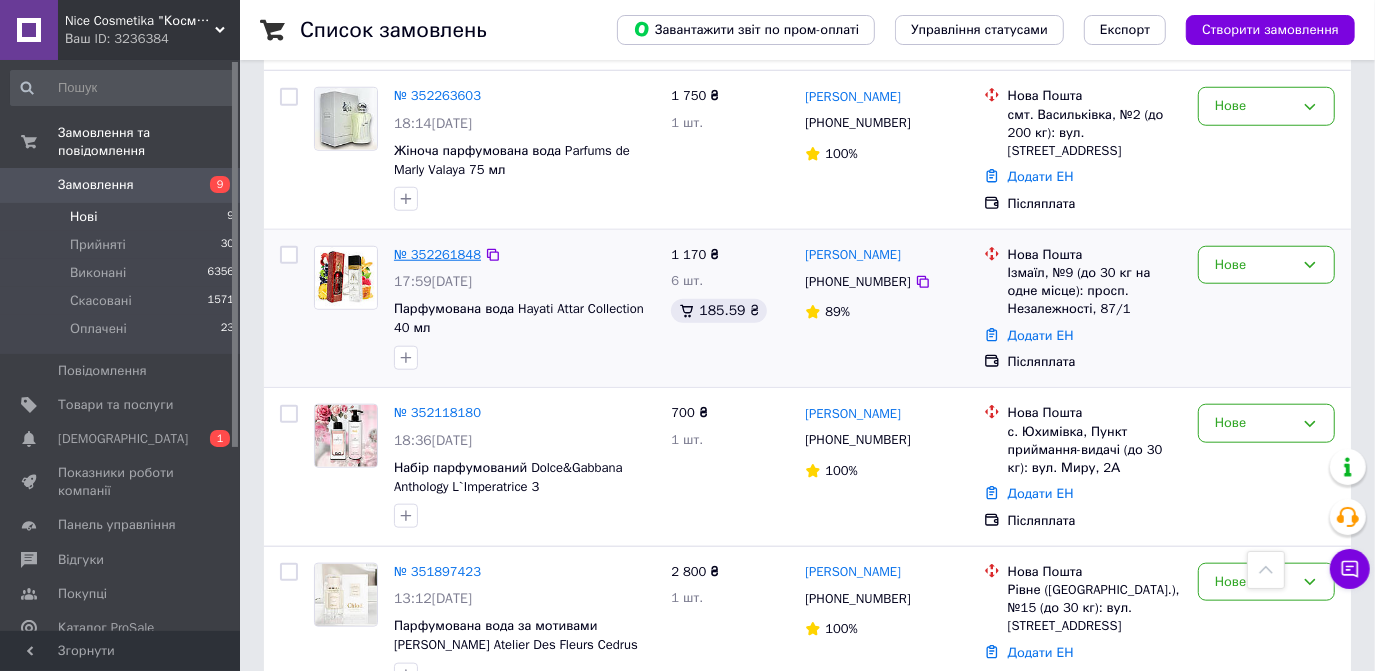 click on "№ 352261848" at bounding box center (437, 254) 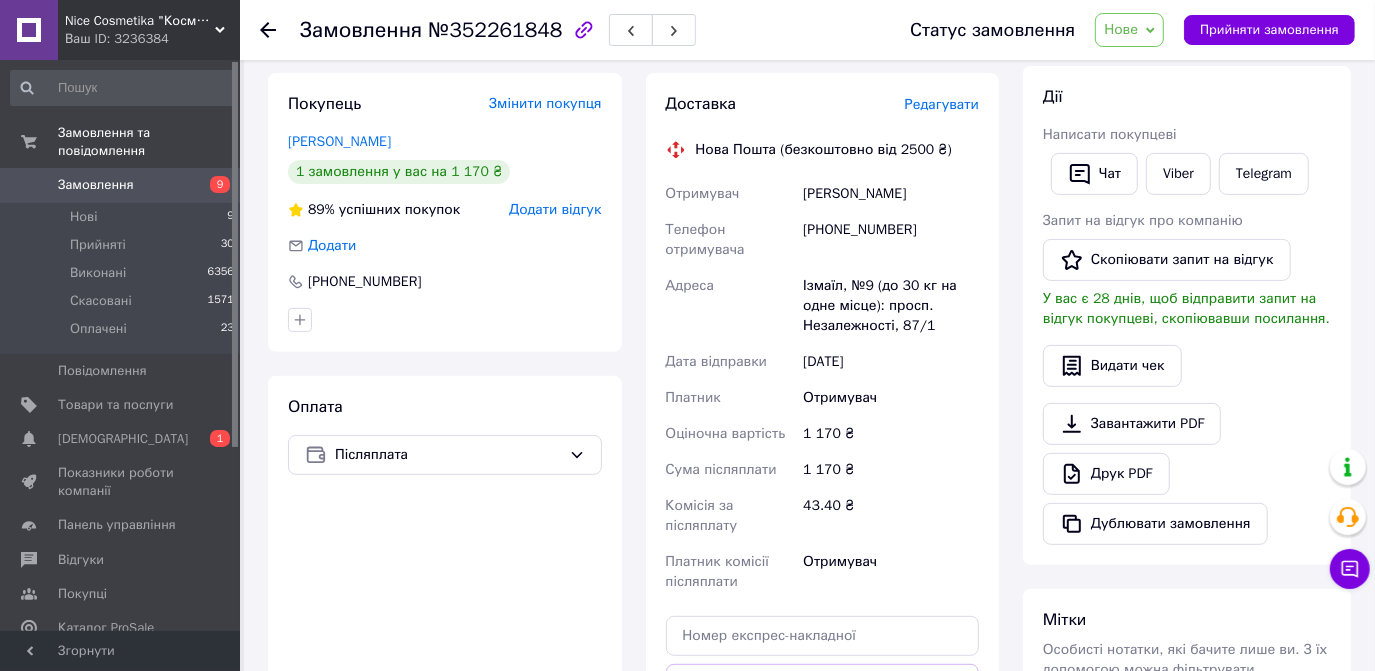 scroll, scrollTop: 402, scrollLeft: 0, axis: vertical 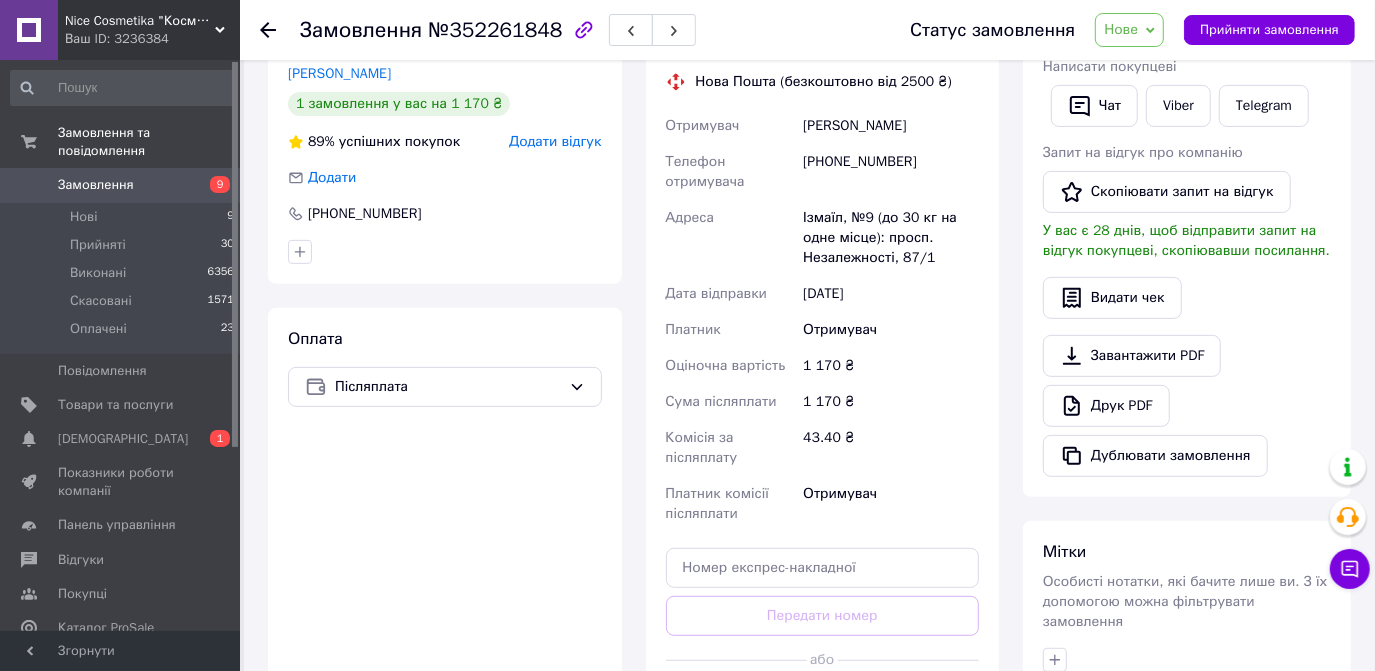 click on "Нове" at bounding box center [1129, 30] 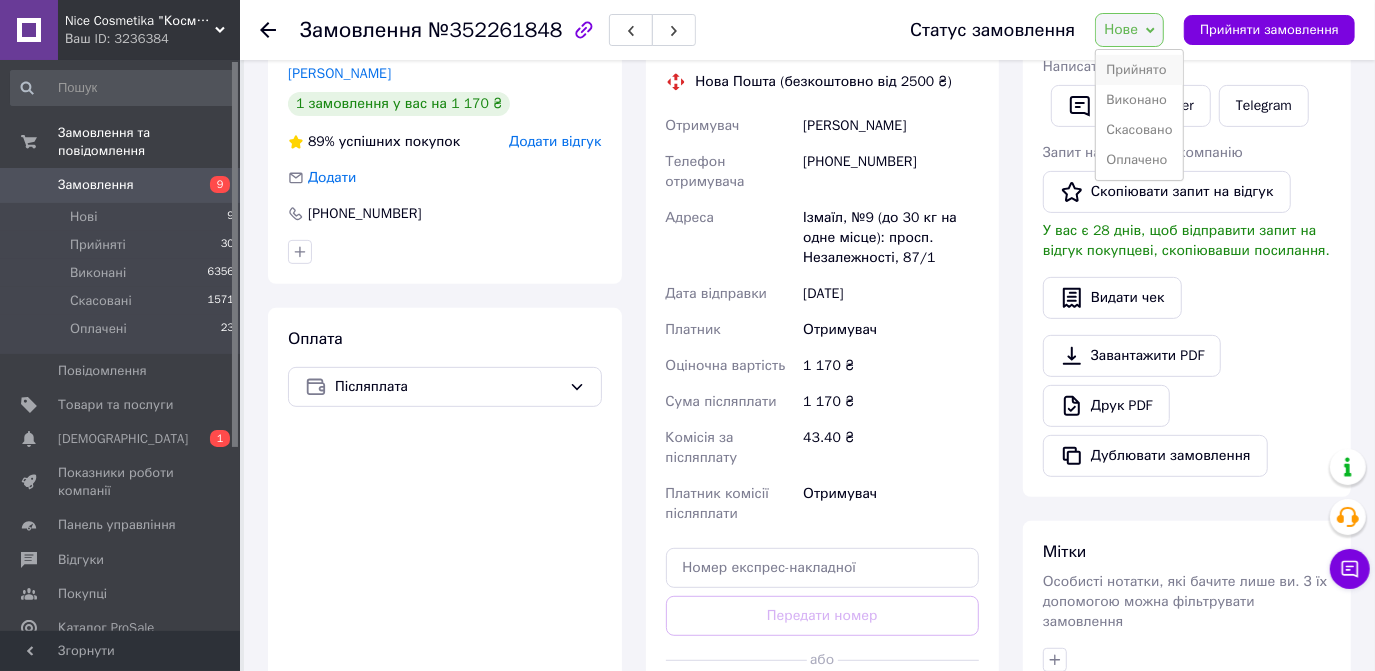 click on "Прийнято" at bounding box center (1139, 70) 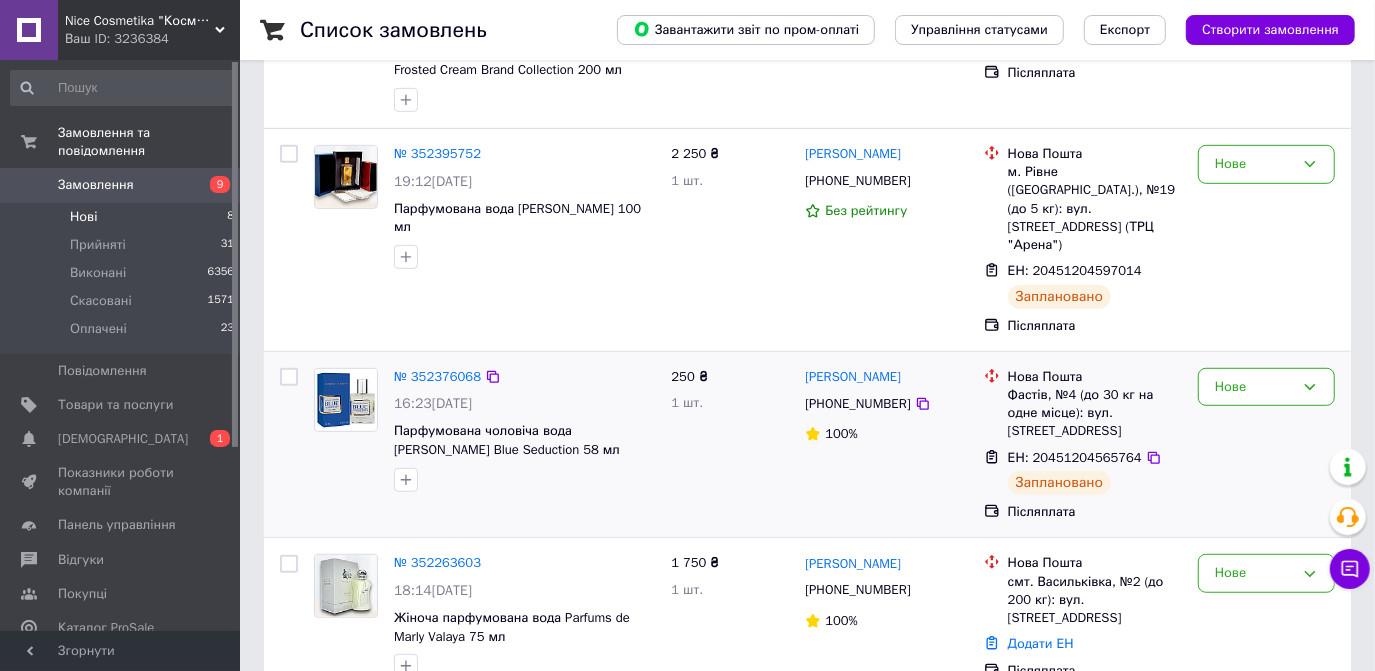 scroll, scrollTop: 818, scrollLeft: 0, axis: vertical 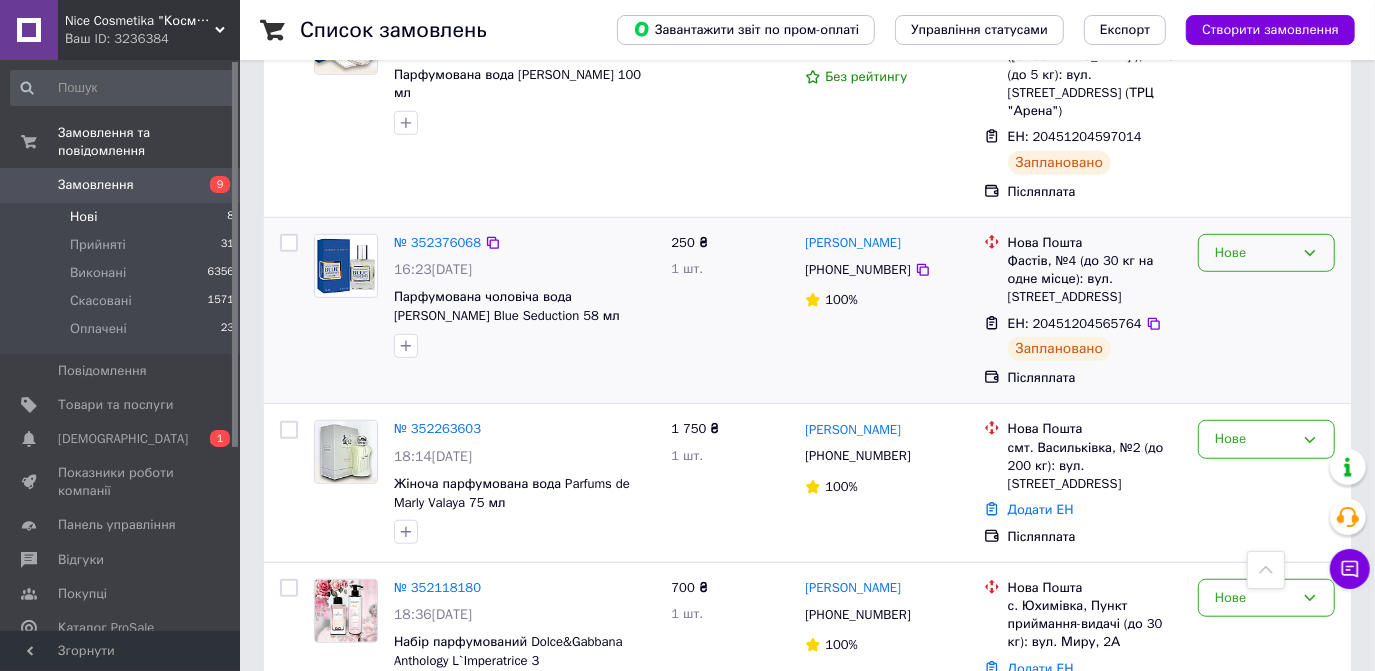 click on "Нове" at bounding box center [1254, 253] 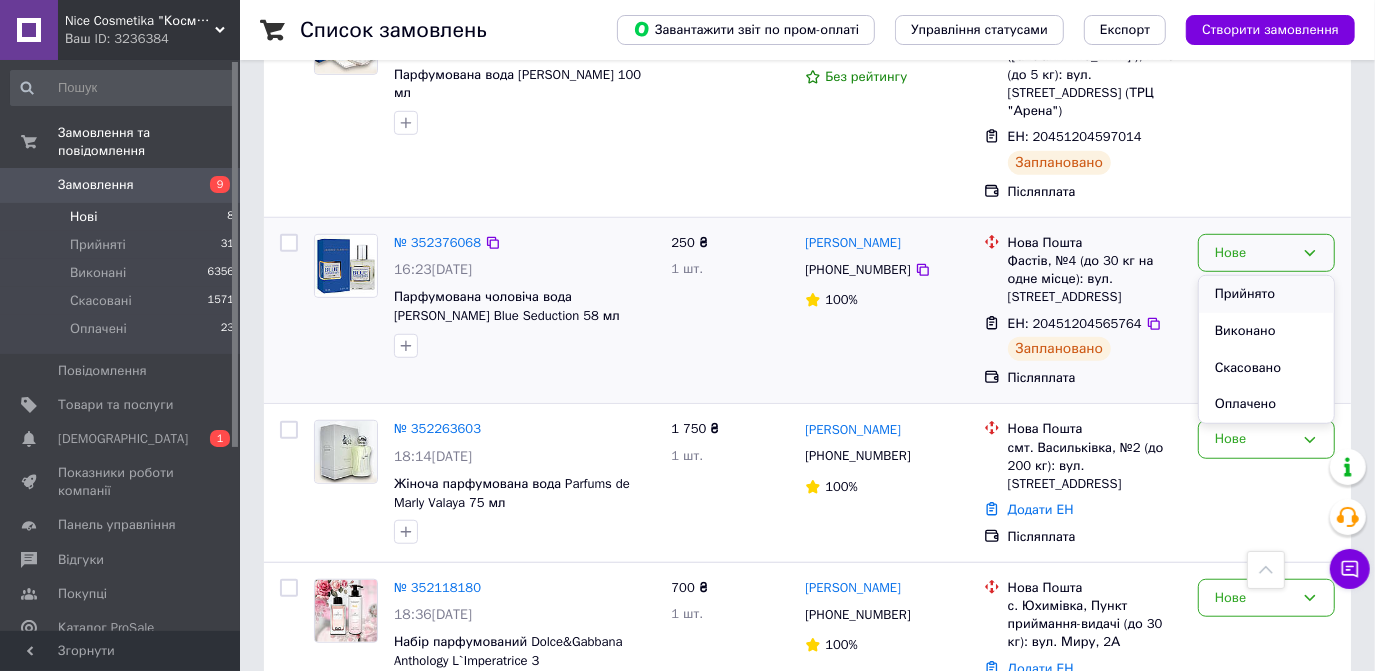 click on "Прийнято" at bounding box center [1266, 294] 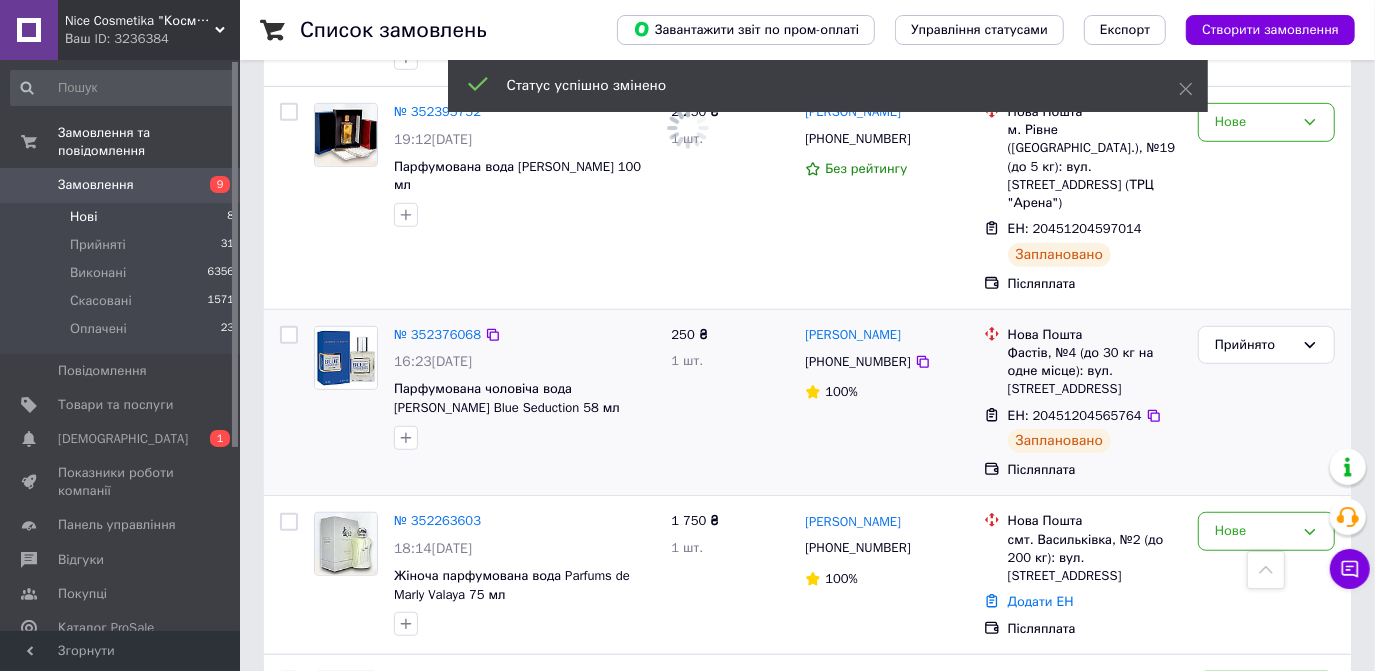 scroll, scrollTop: 545, scrollLeft: 0, axis: vertical 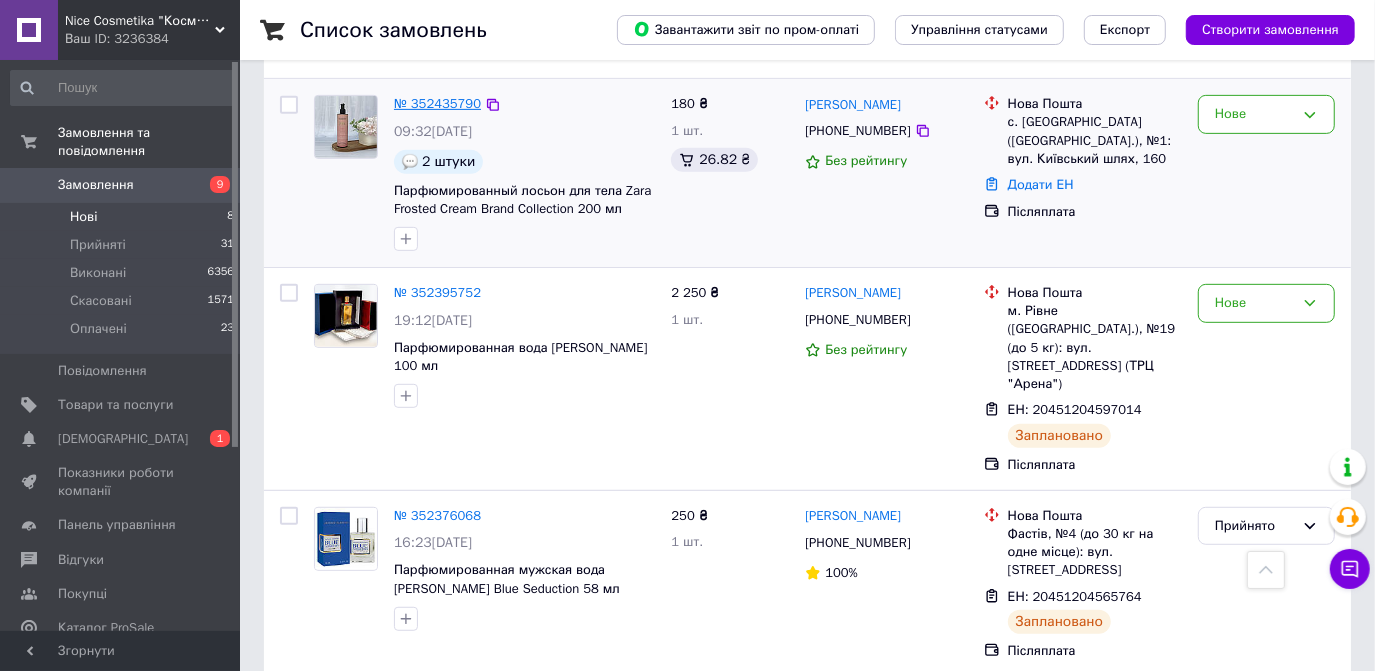 click on "№ 352435790" at bounding box center [437, 103] 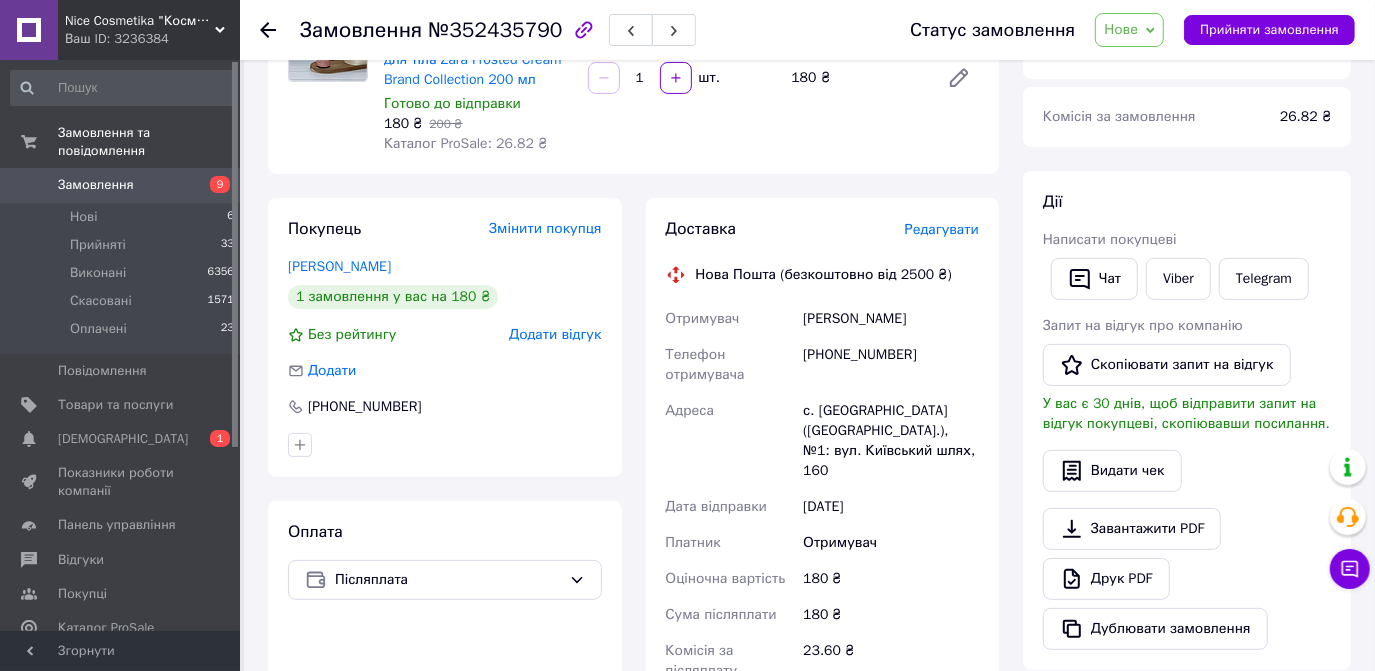 scroll, scrollTop: 545, scrollLeft: 0, axis: vertical 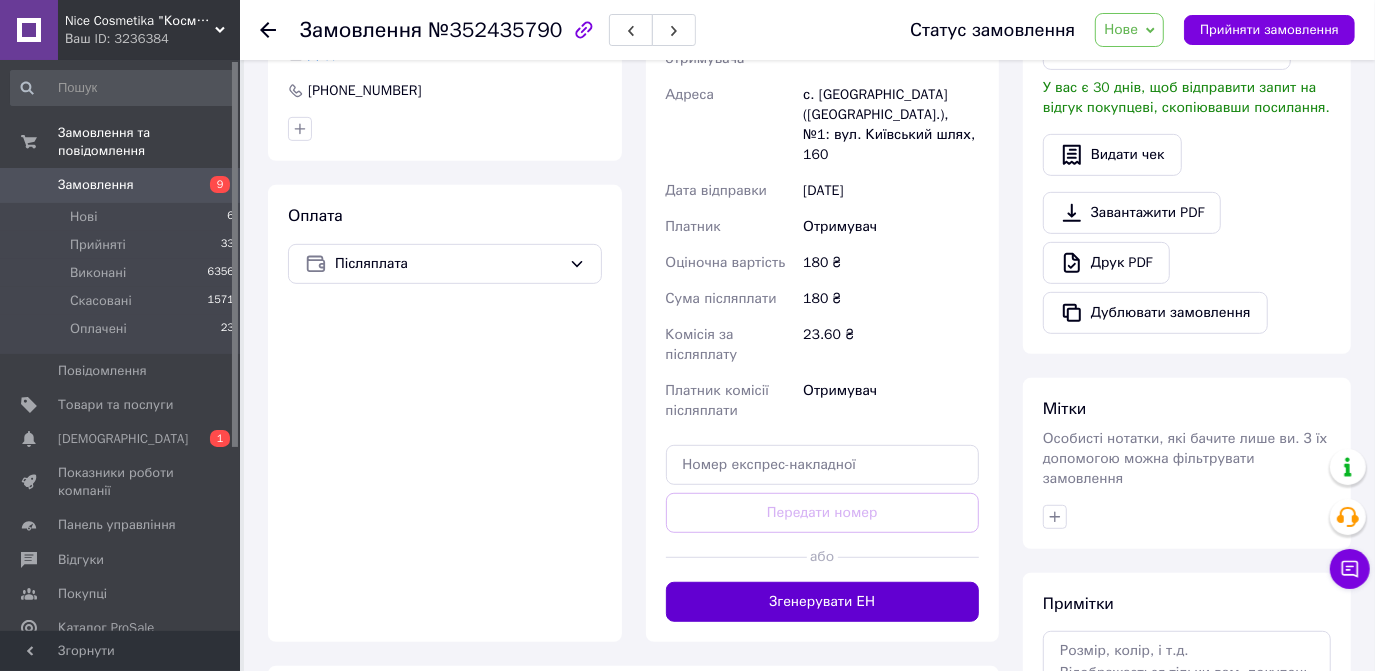 click on "Згенерувати ЕН" at bounding box center (823, 602) 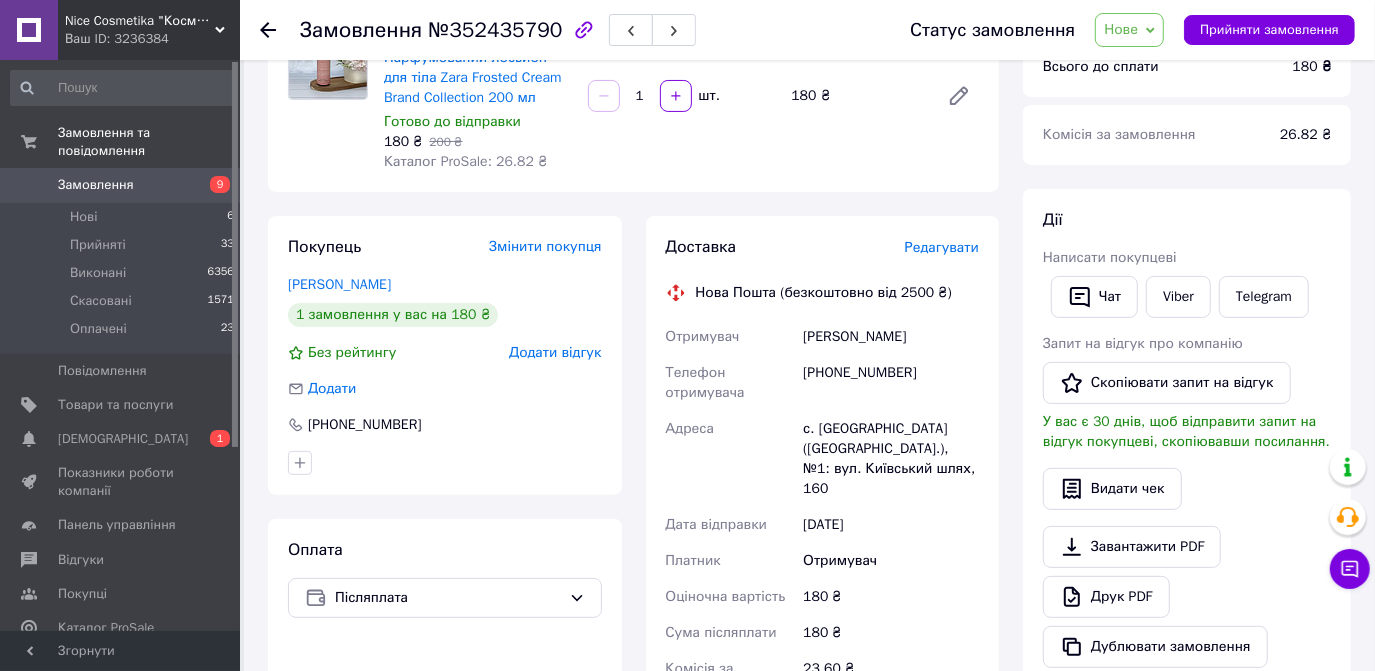 scroll, scrollTop: 181, scrollLeft: 0, axis: vertical 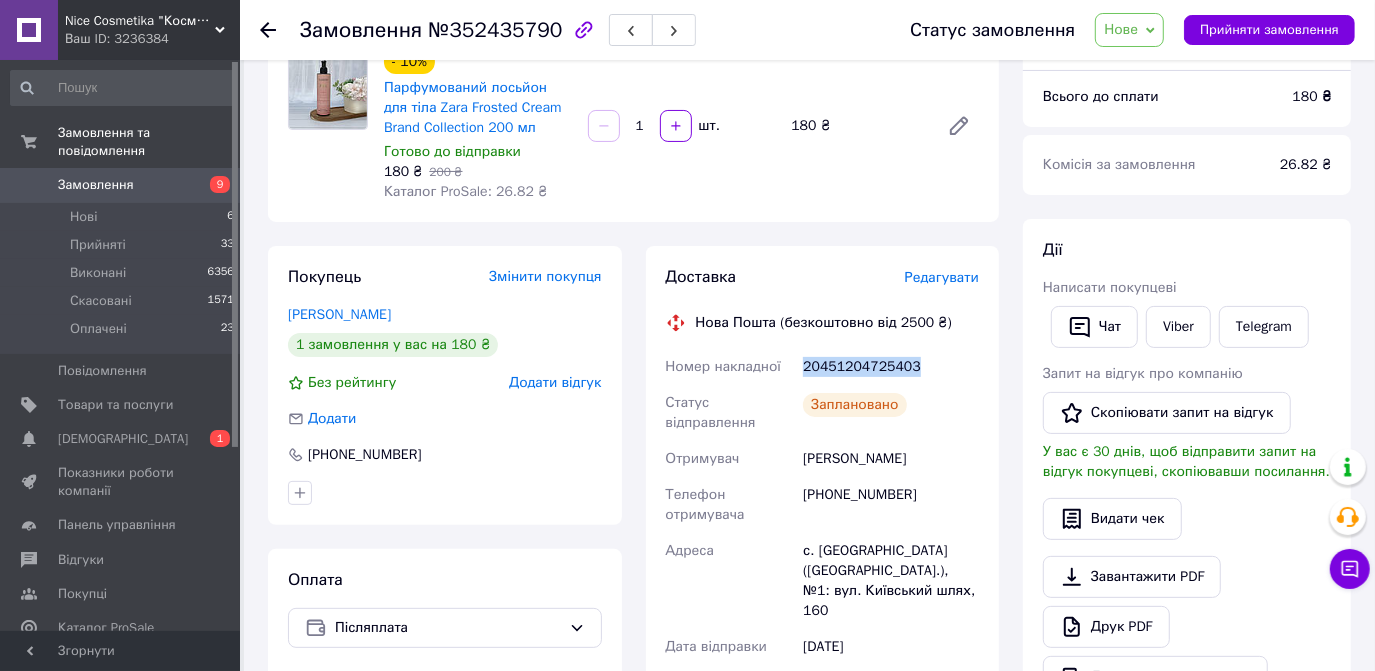 drag, startPoint x: 801, startPoint y: 362, endPoint x: 933, endPoint y: 361, distance: 132.00378 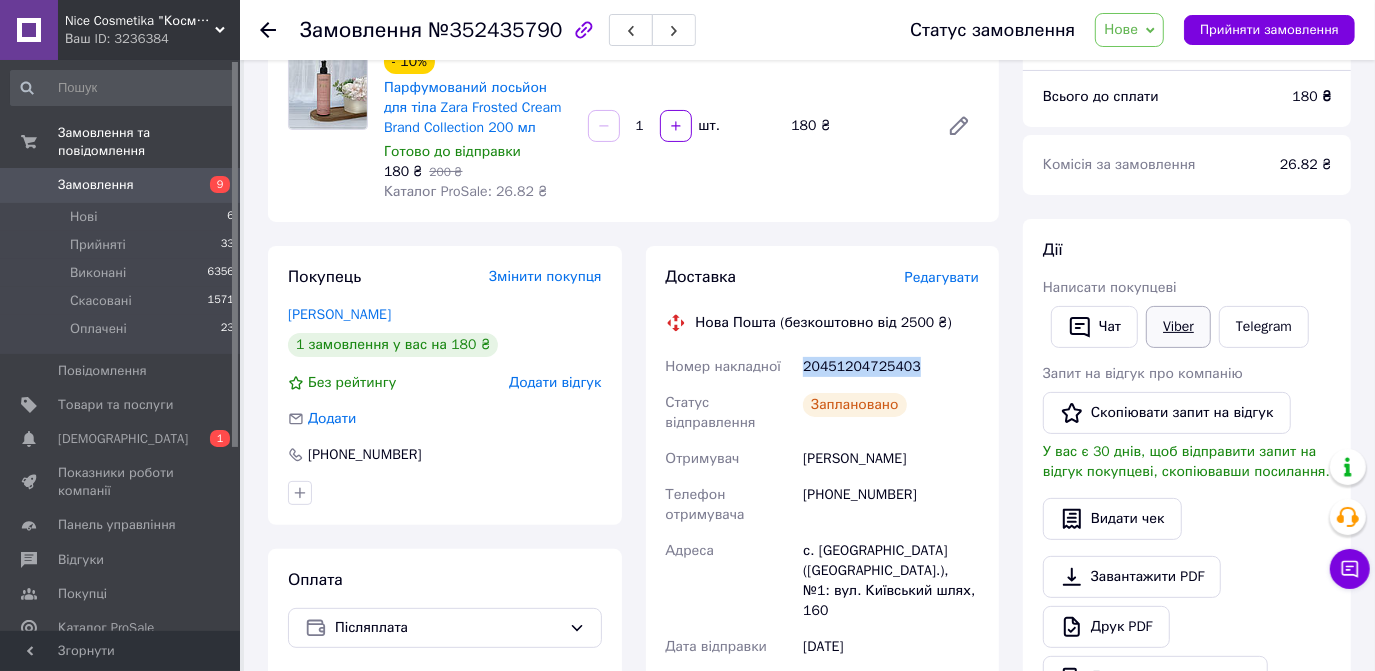 click on "Viber" at bounding box center (1178, 327) 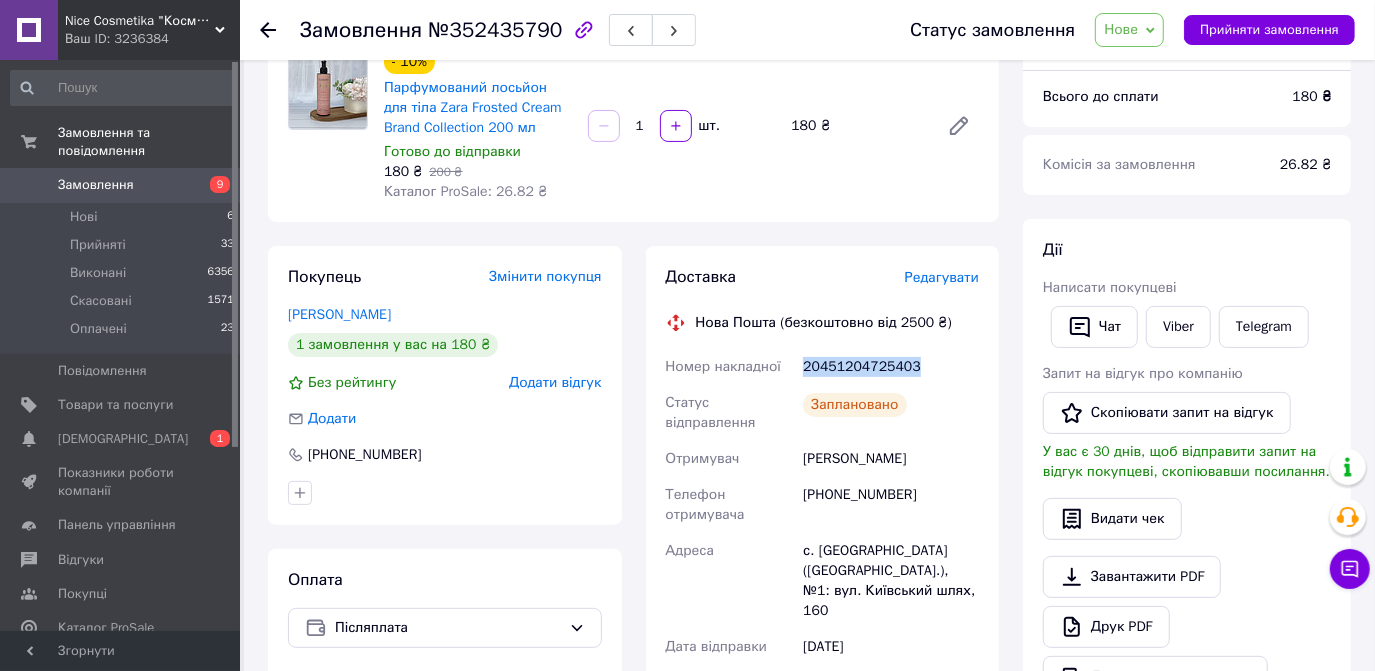 click on "Нове" at bounding box center (1121, 29) 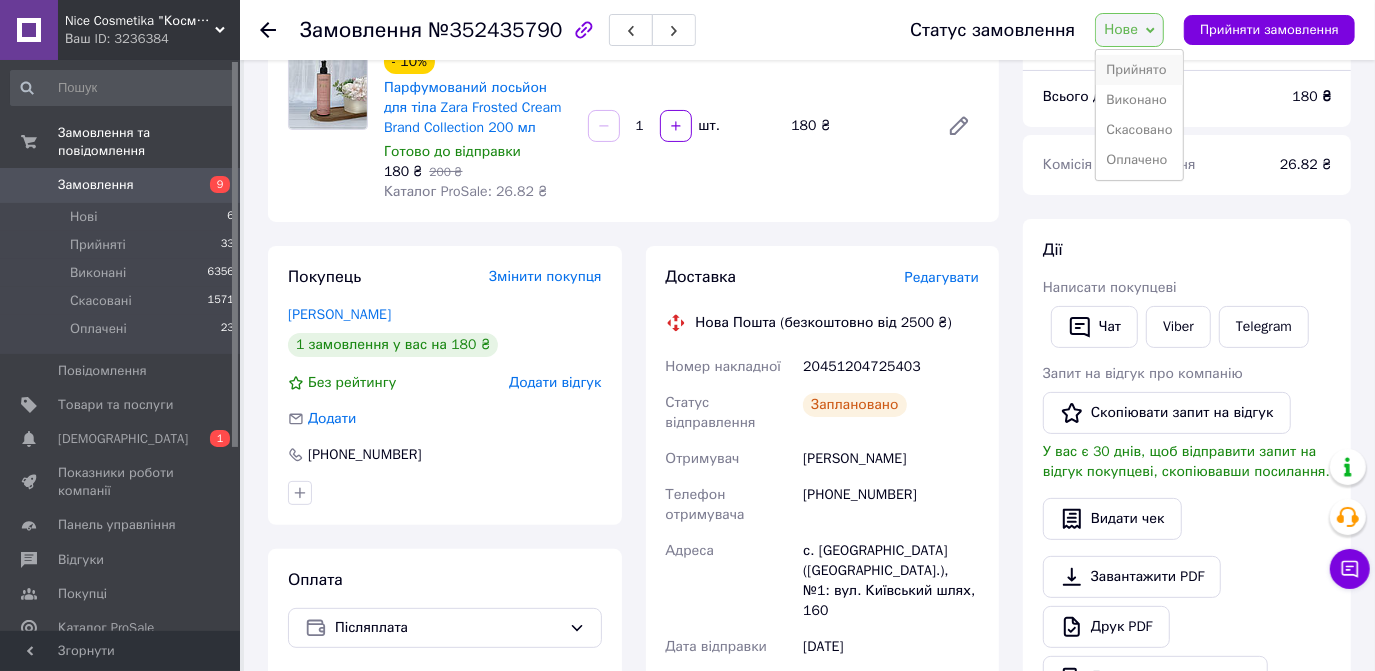 click on "Прийнято" at bounding box center (1139, 70) 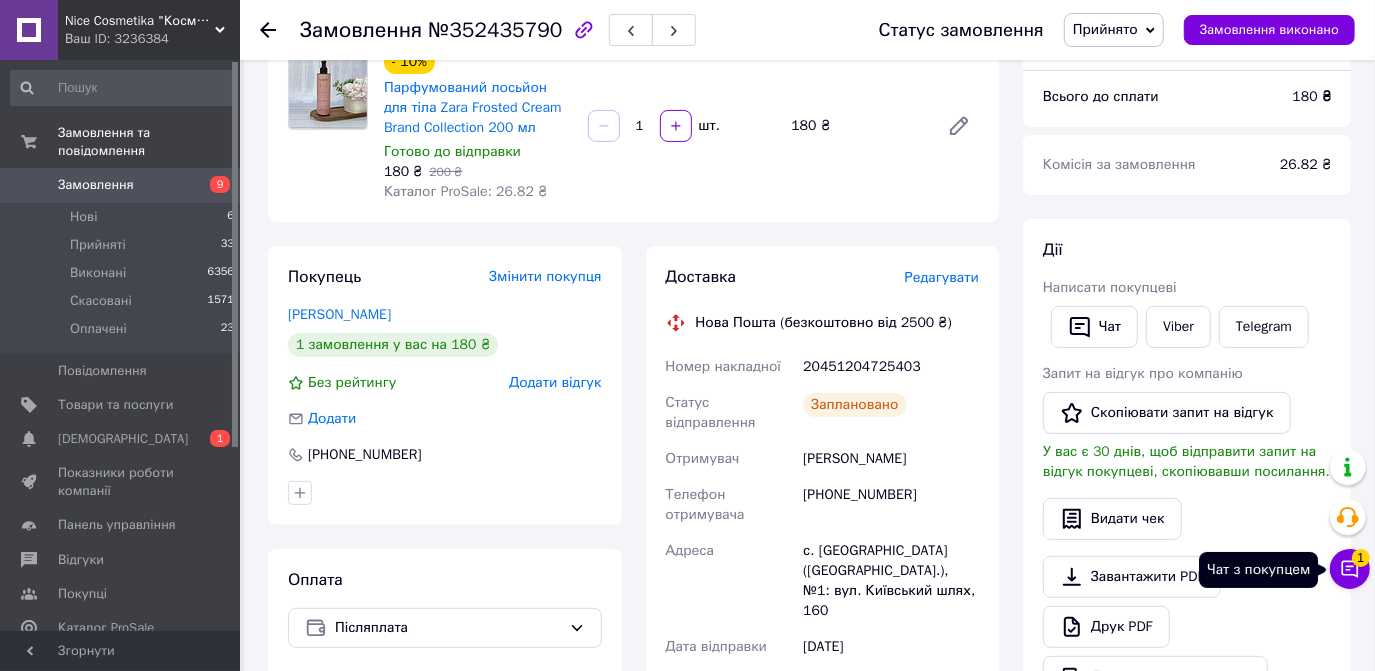click on "Чат з покупцем 1" at bounding box center (1350, 569) 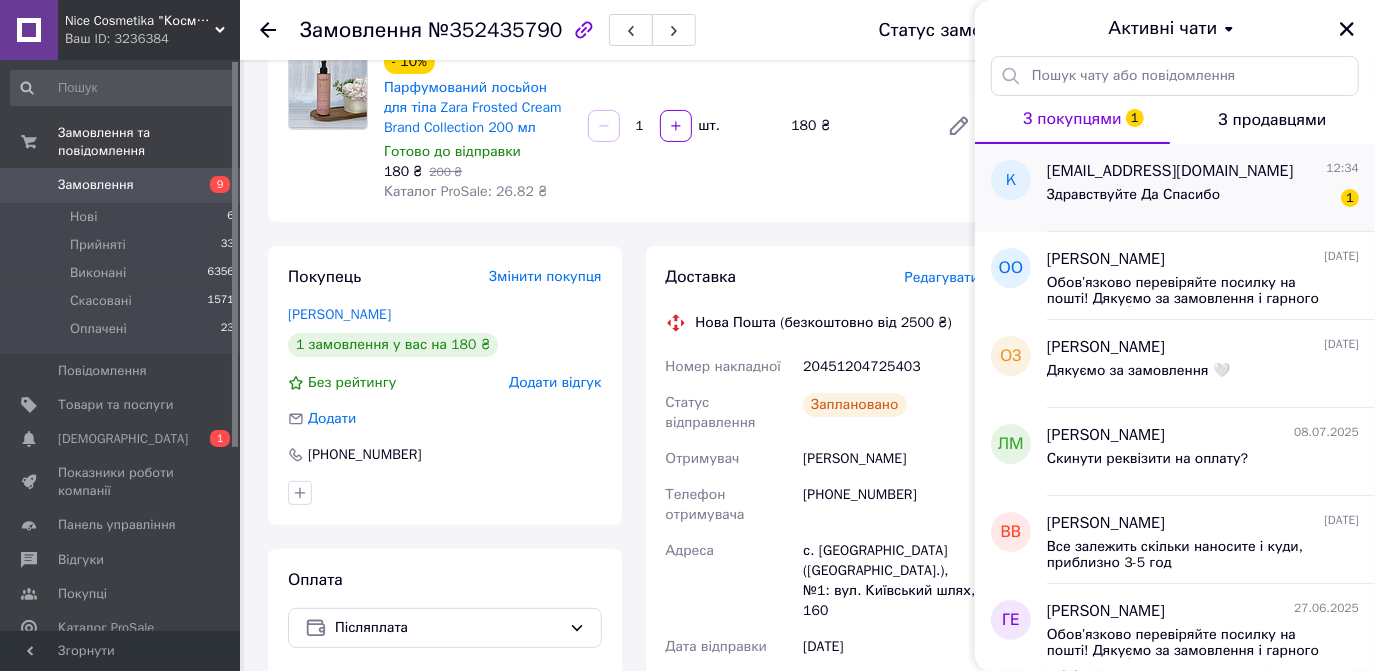 click on "Здравствуйте
Да
Спасибо" at bounding box center [1133, 201] 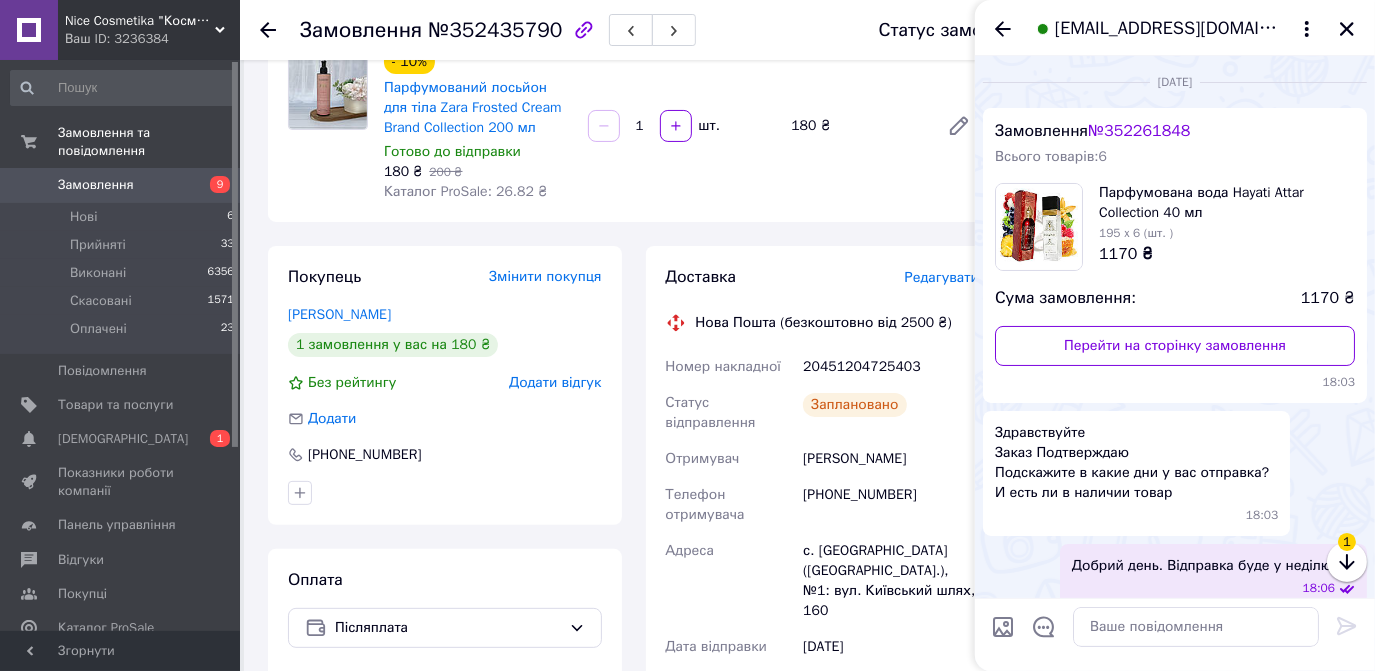 scroll, scrollTop: 1080, scrollLeft: 0, axis: vertical 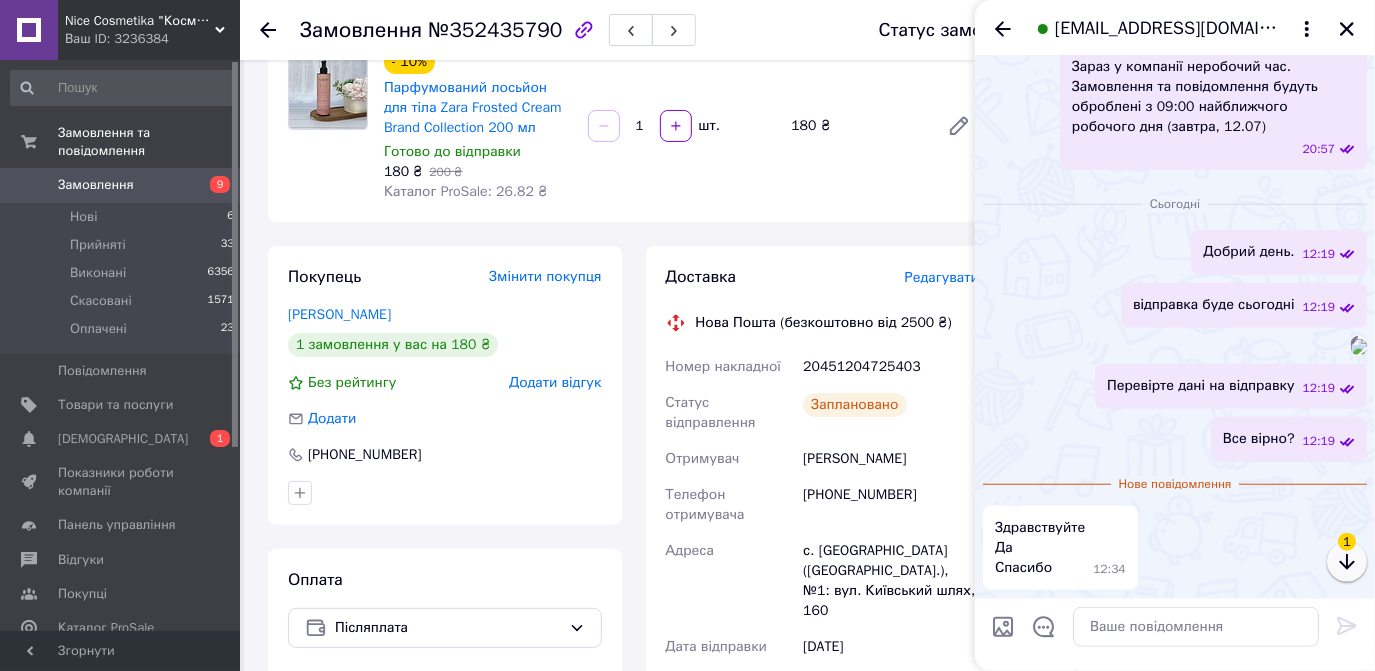 click 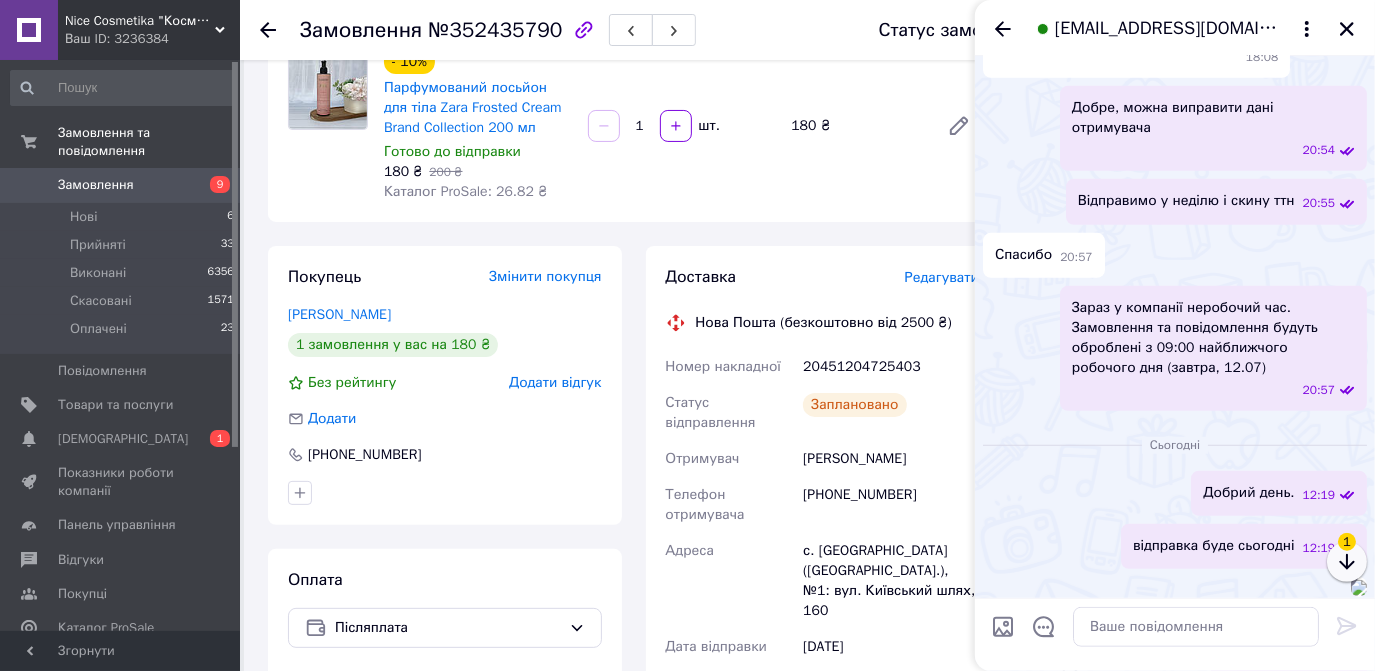 scroll, scrollTop: 717, scrollLeft: 0, axis: vertical 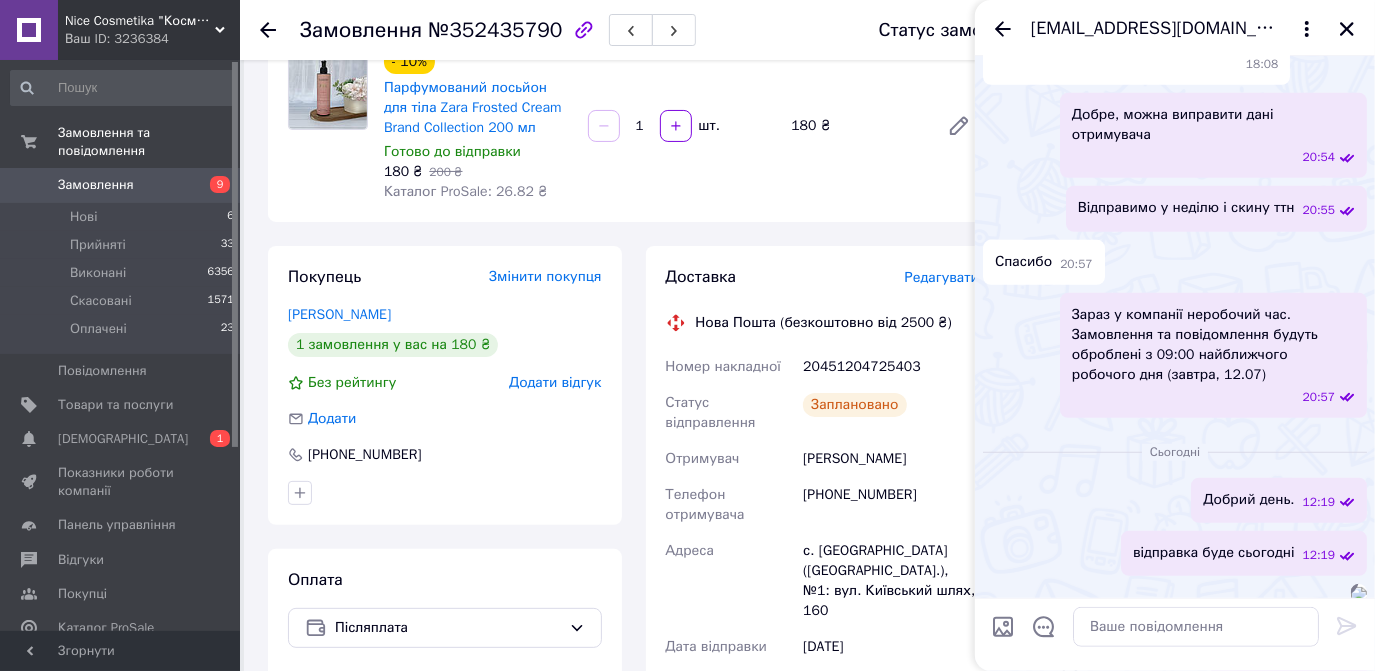 click on "Замовлення" at bounding box center (121, 185) 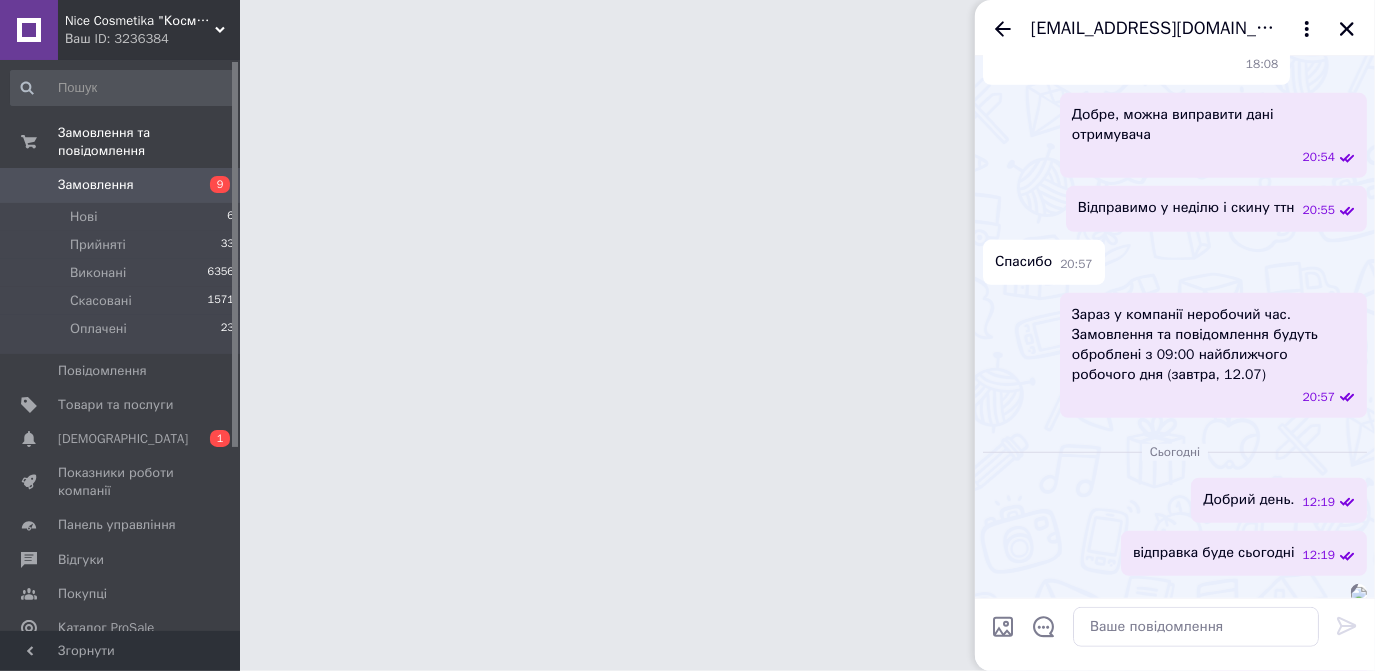 scroll, scrollTop: 0, scrollLeft: 0, axis: both 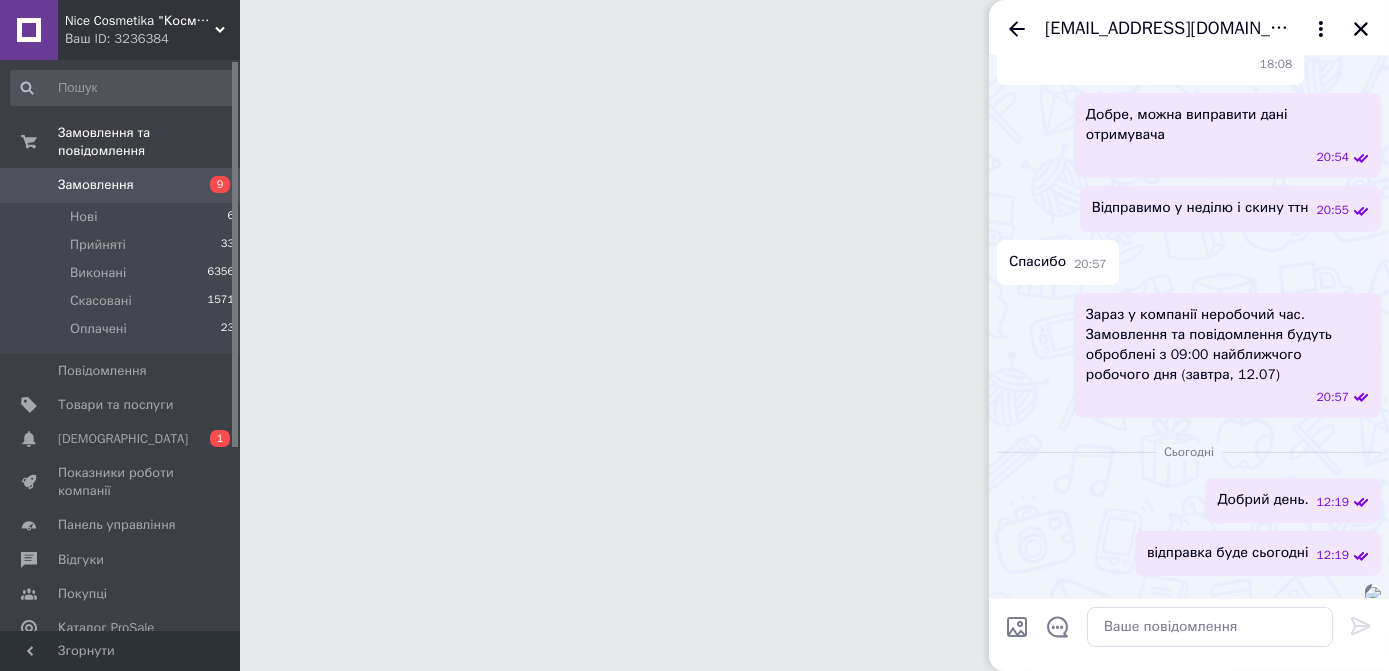 click on "[EMAIL_ADDRESS][DOMAIN_NAME]" at bounding box center [1189, 28] 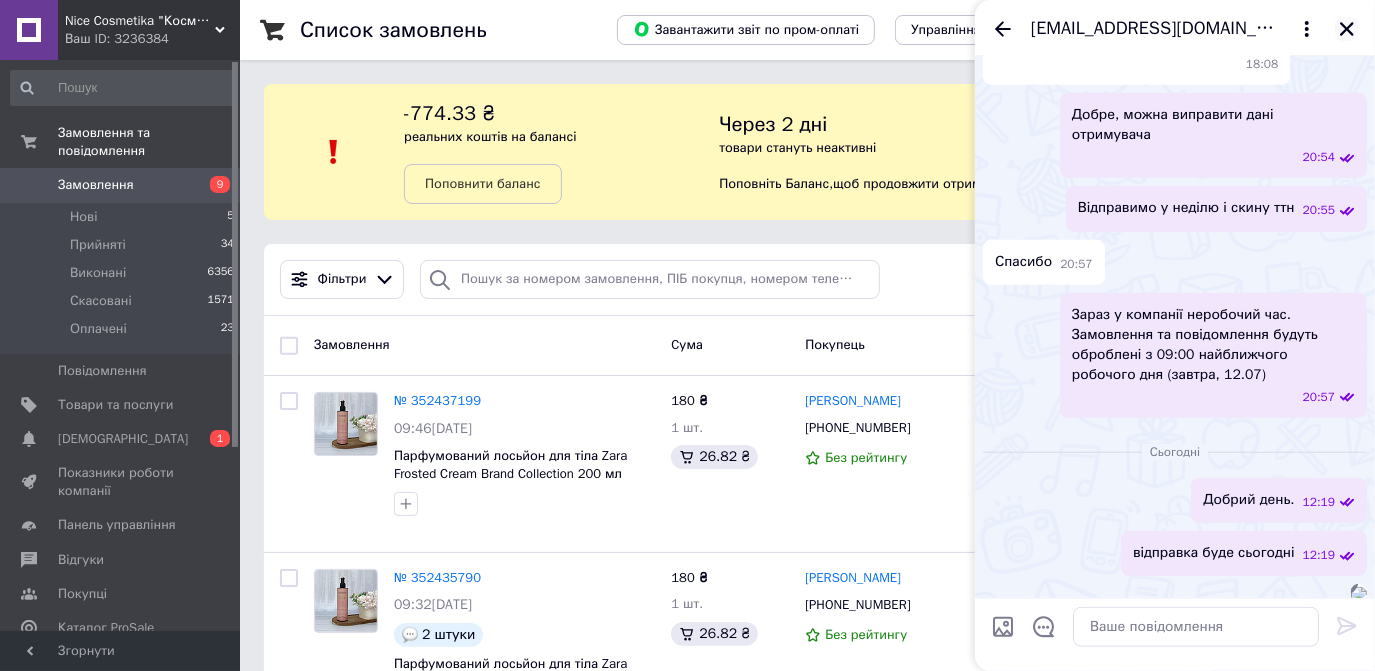 click 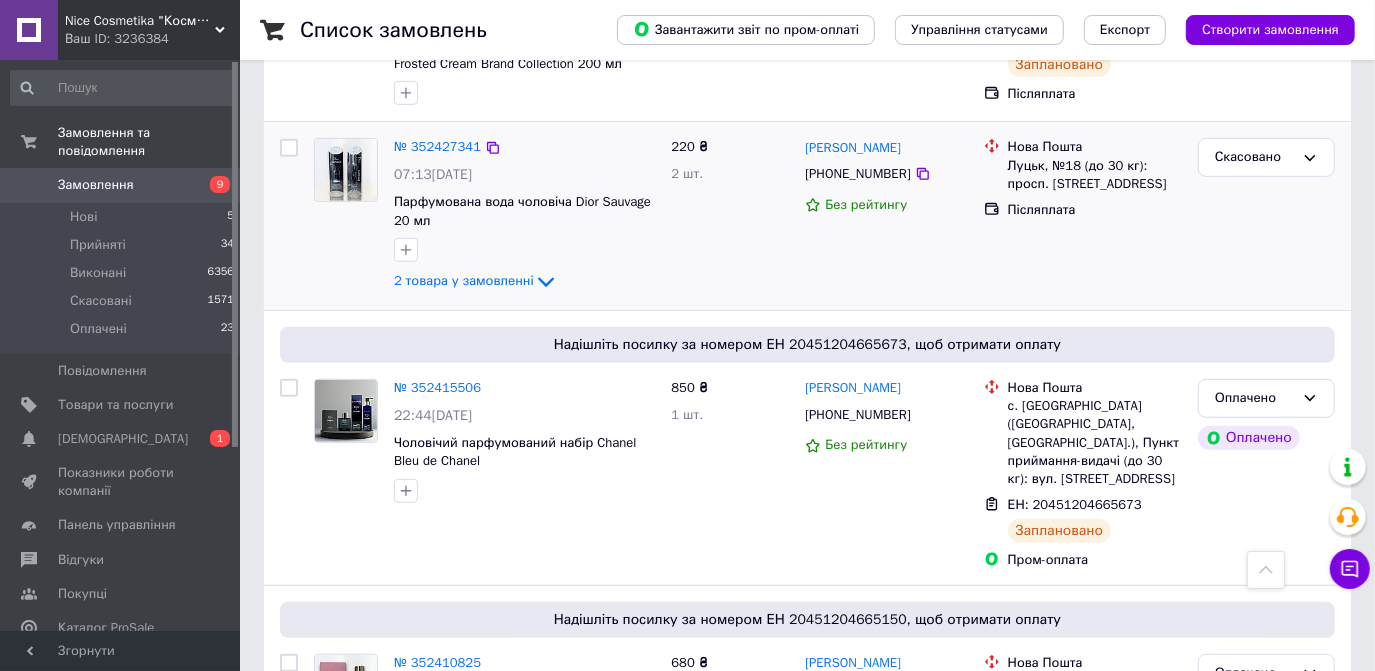 scroll, scrollTop: 818, scrollLeft: 0, axis: vertical 